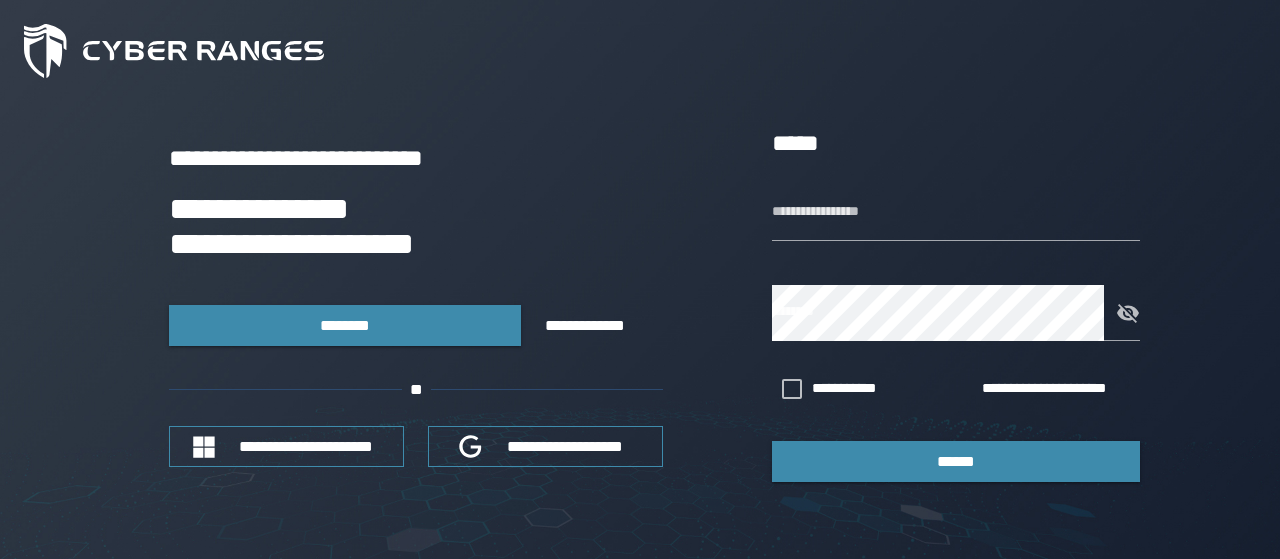 scroll, scrollTop: 0, scrollLeft: 0, axis: both 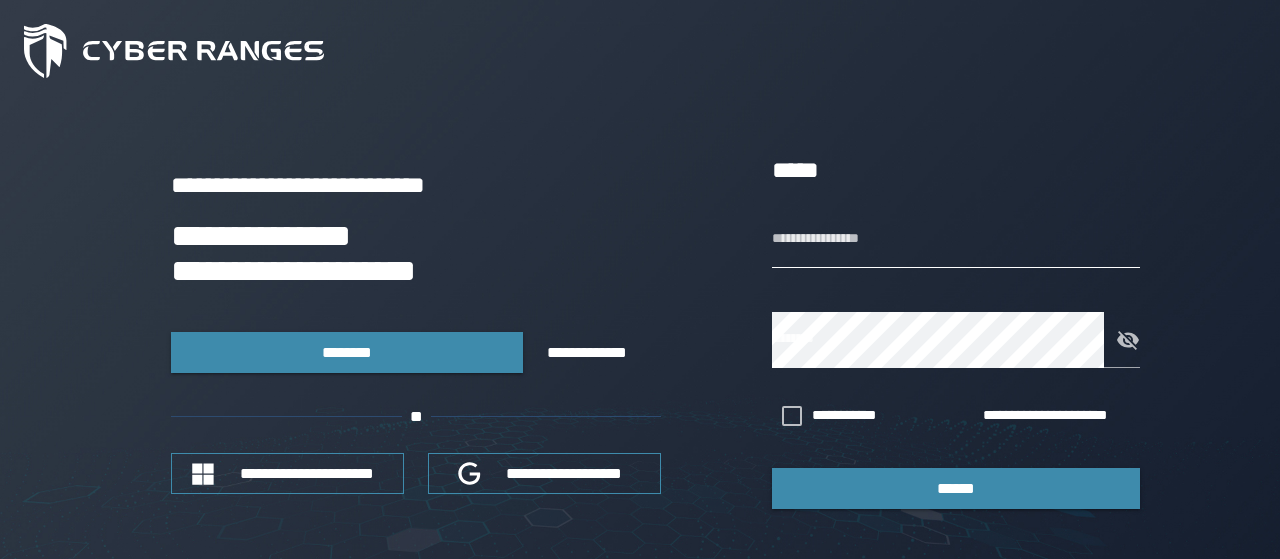 click on "**********" at bounding box center (956, 240) 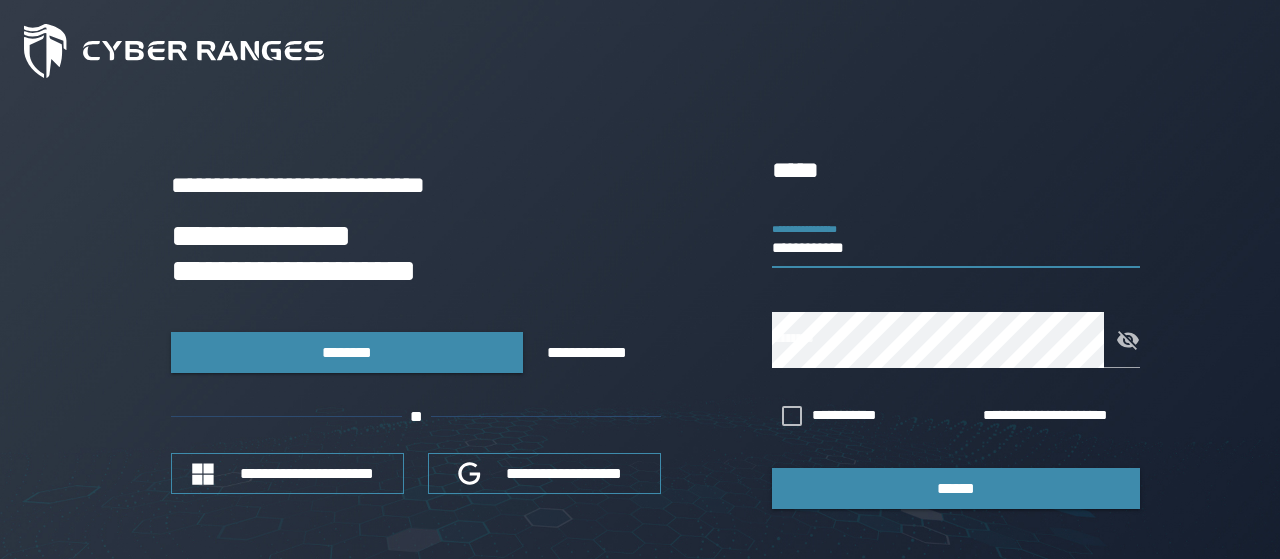 type on "**********" 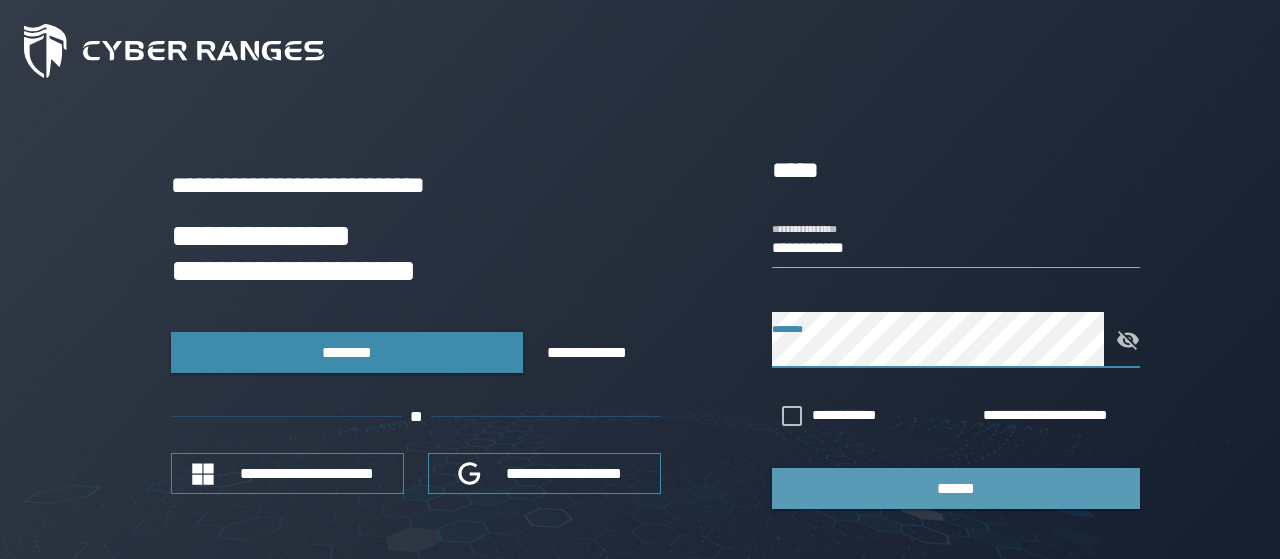click on "******" at bounding box center [956, 488] 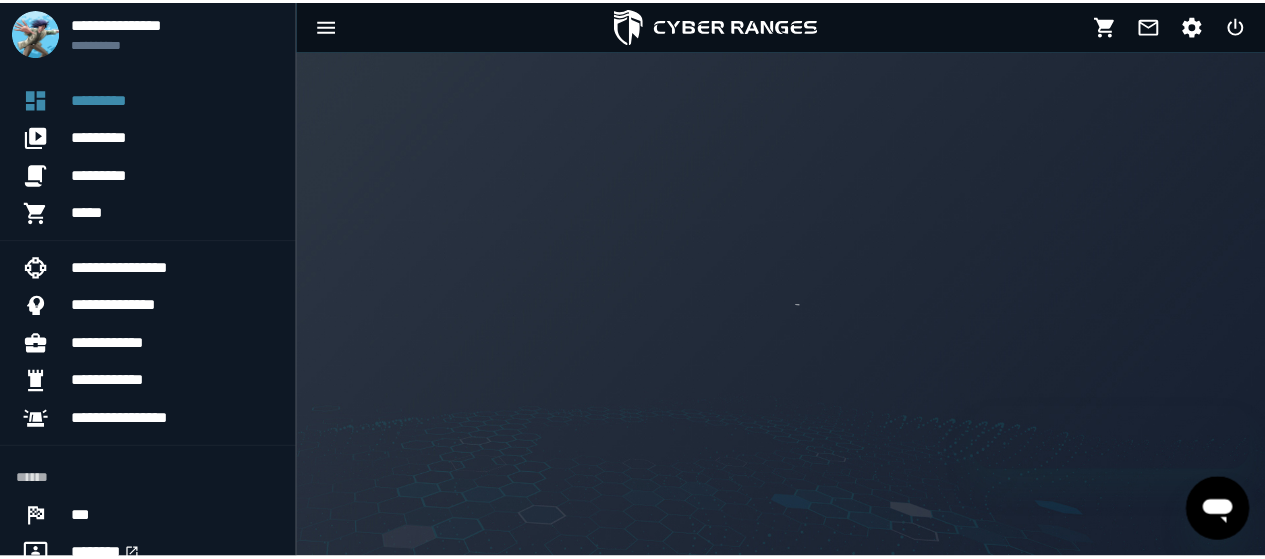 scroll, scrollTop: 0, scrollLeft: 0, axis: both 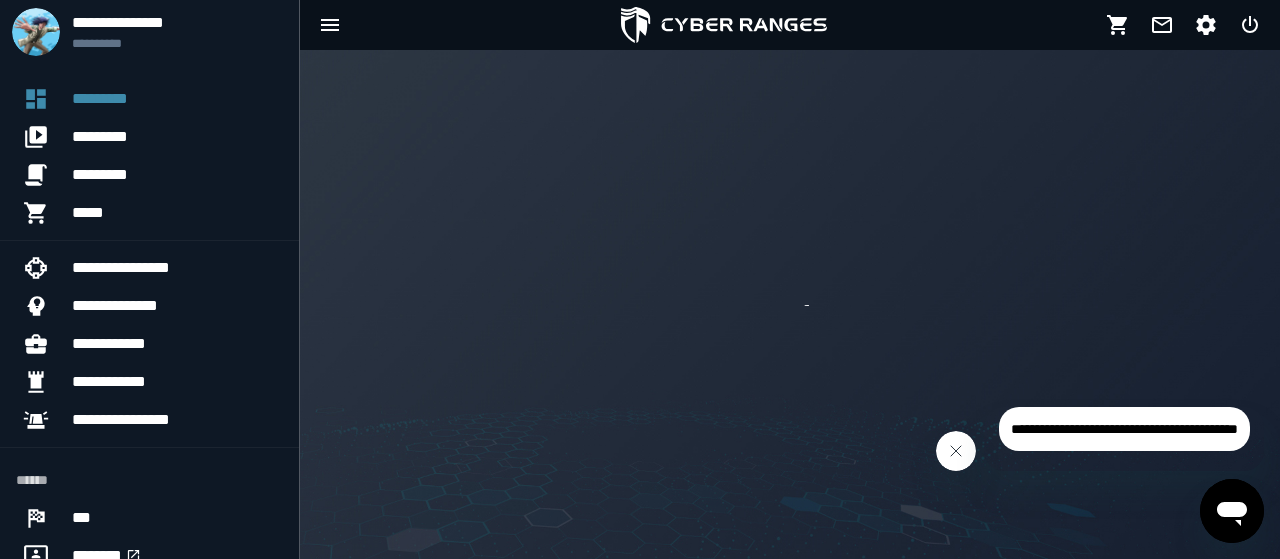 click at bounding box center [956, 451] 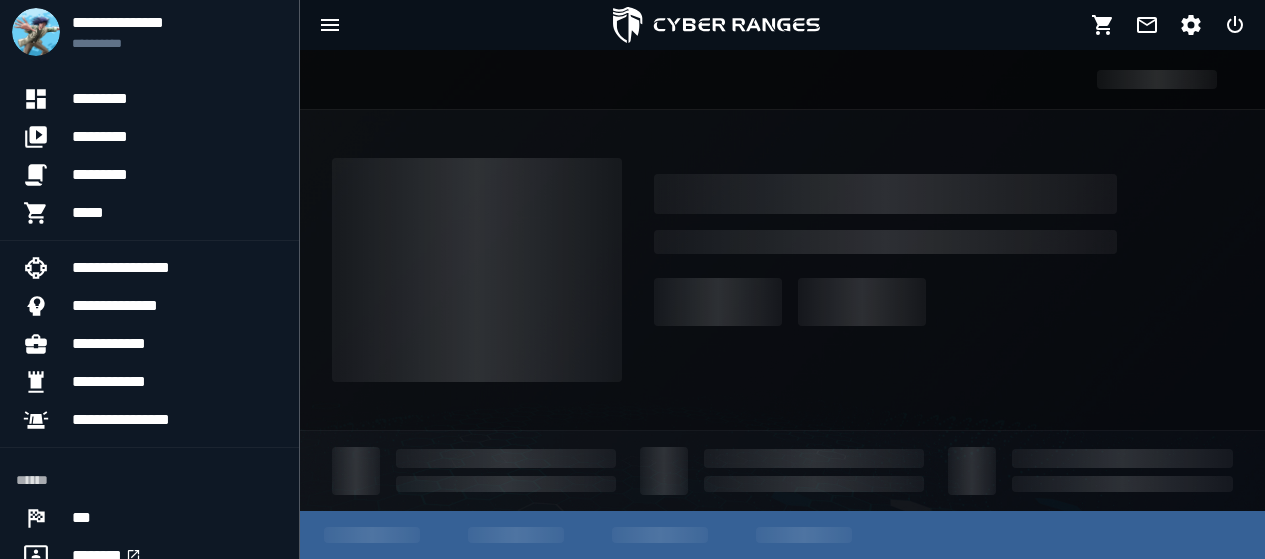 scroll, scrollTop: 0, scrollLeft: 0, axis: both 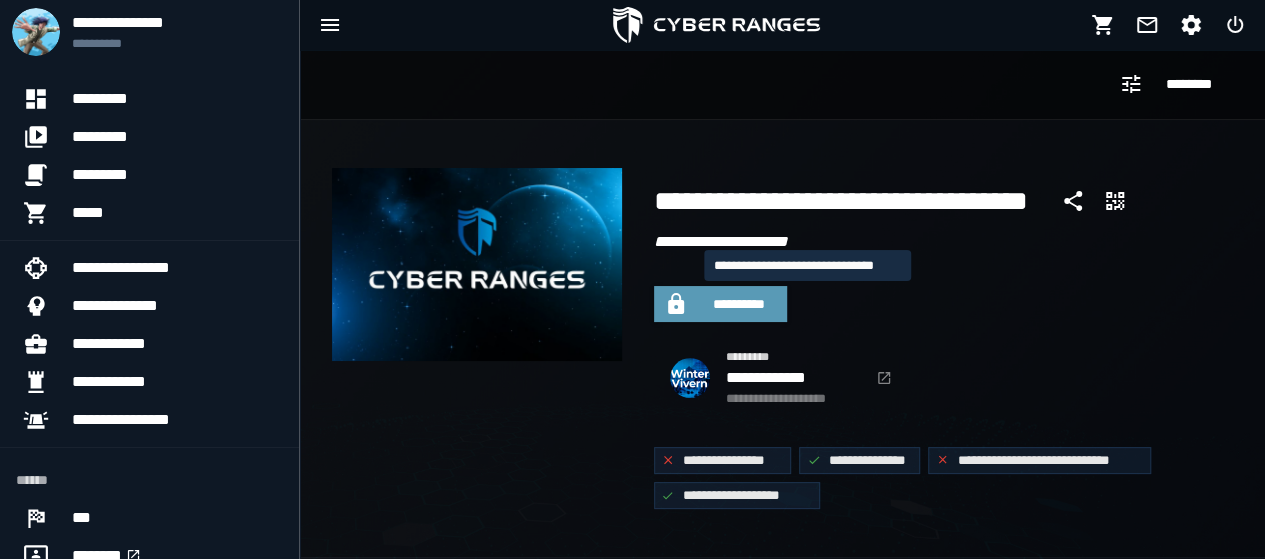 click 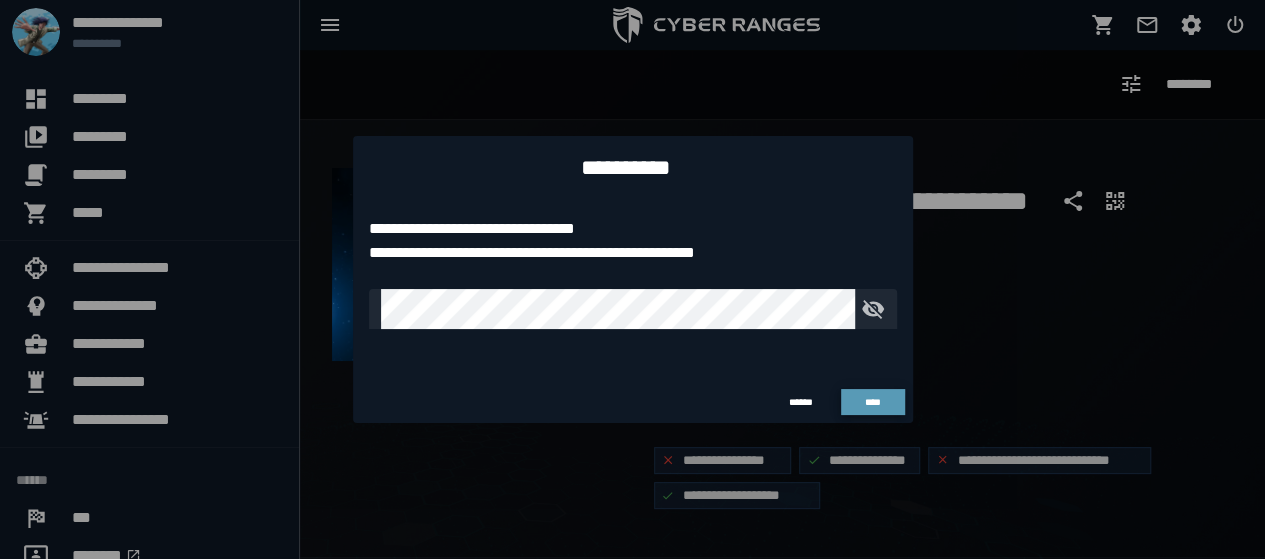 click on "****" at bounding box center (872, 402) 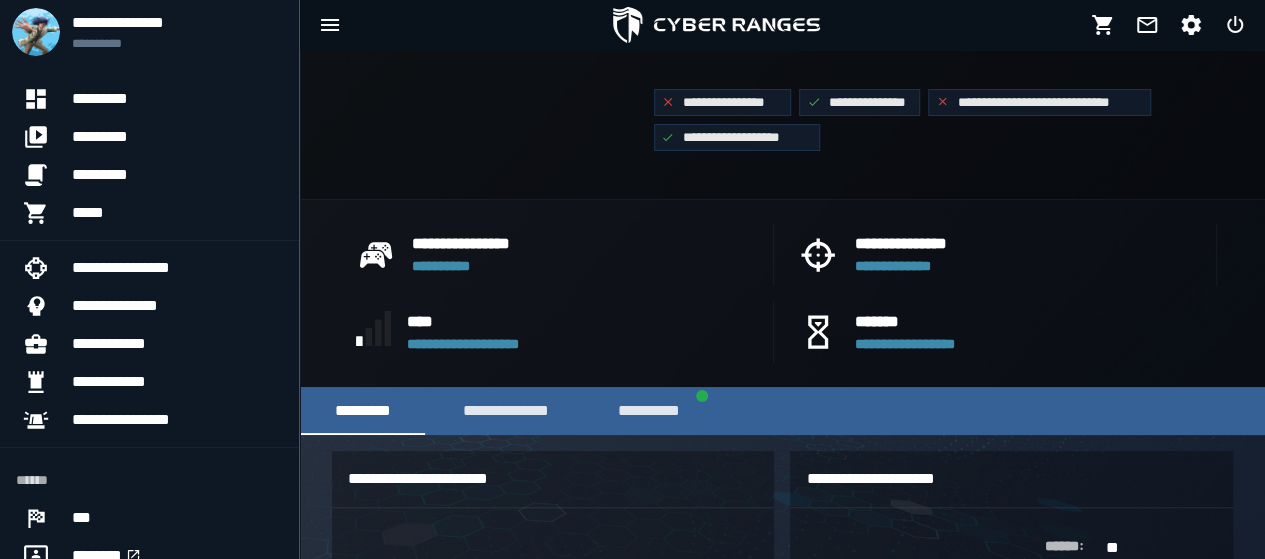 scroll, scrollTop: 300, scrollLeft: 0, axis: vertical 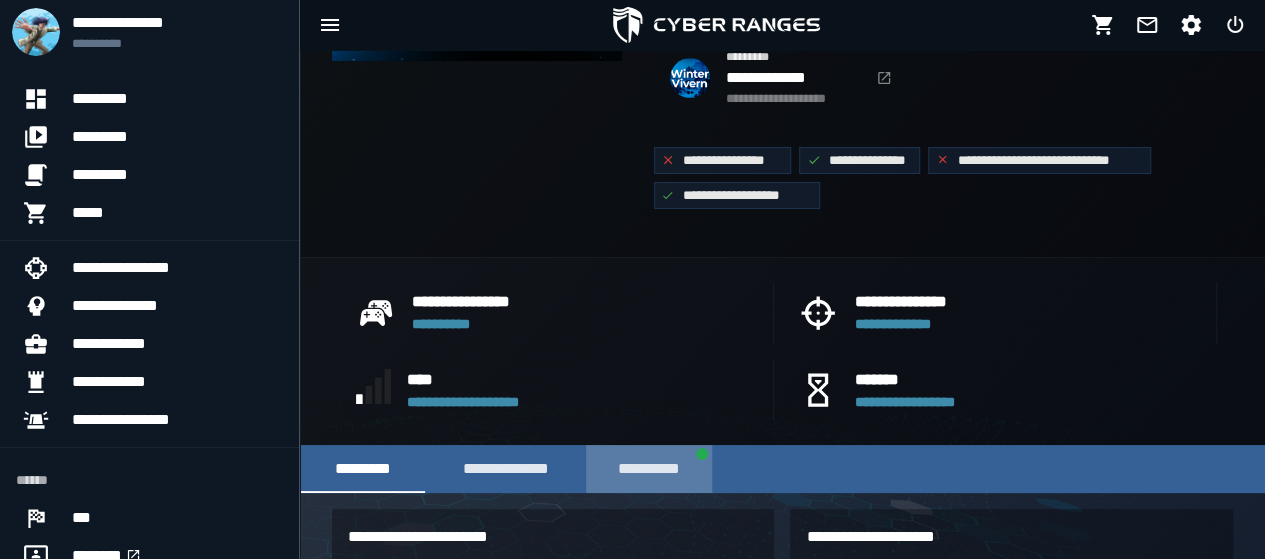 click on "**********" at bounding box center [649, 469] 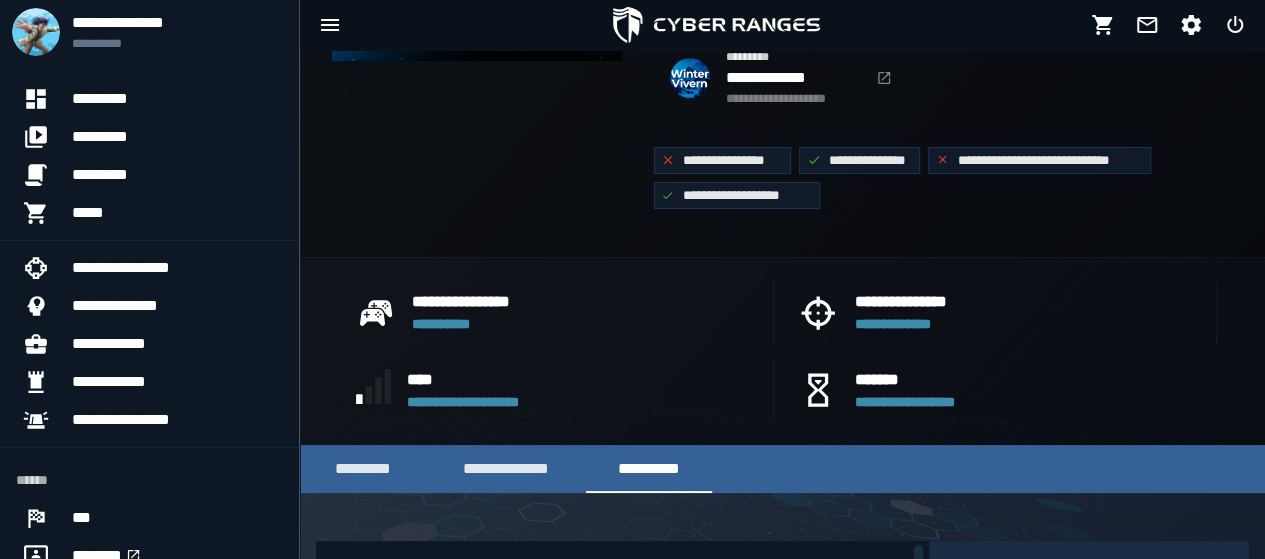 scroll, scrollTop: 384, scrollLeft: 0, axis: vertical 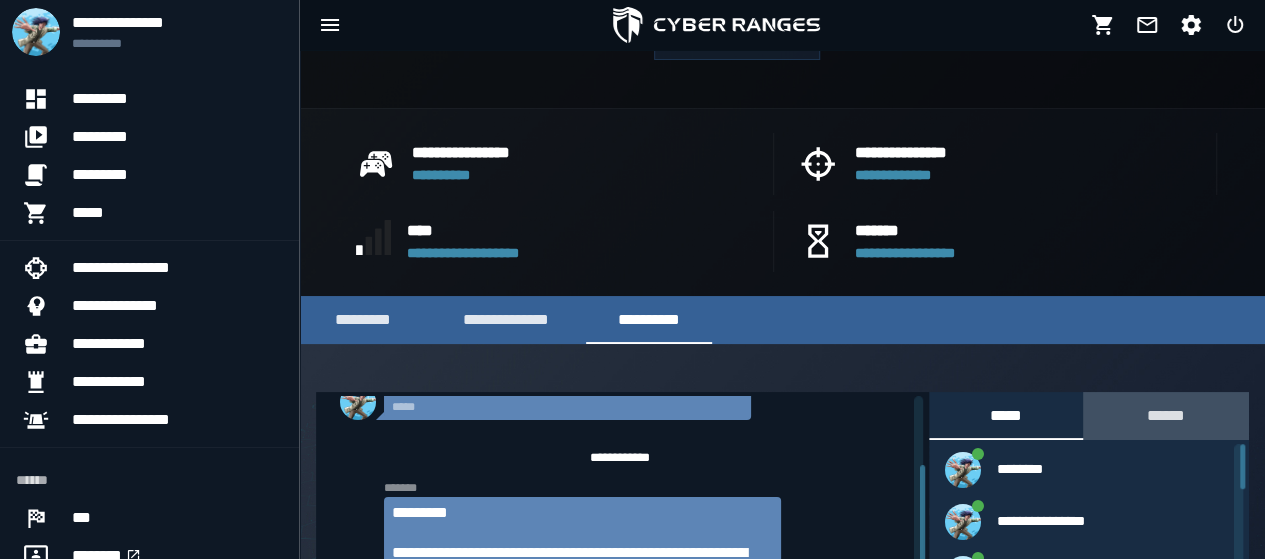 click on "******" at bounding box center (1165, 416) 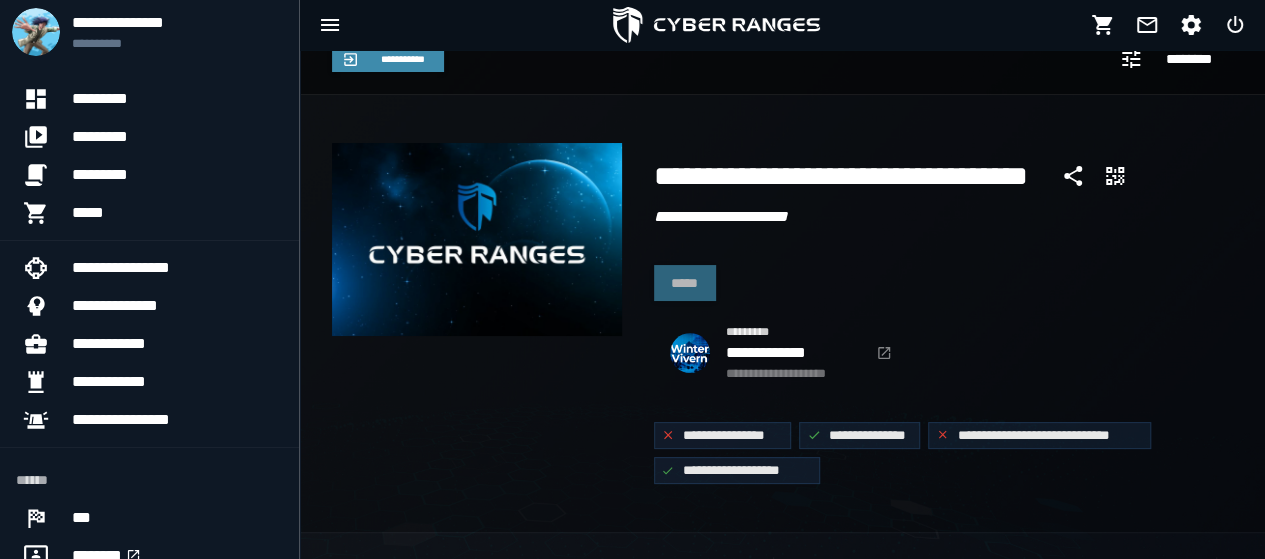 scroll, scrollTop: 0, scrollLeft: 0, axis: both 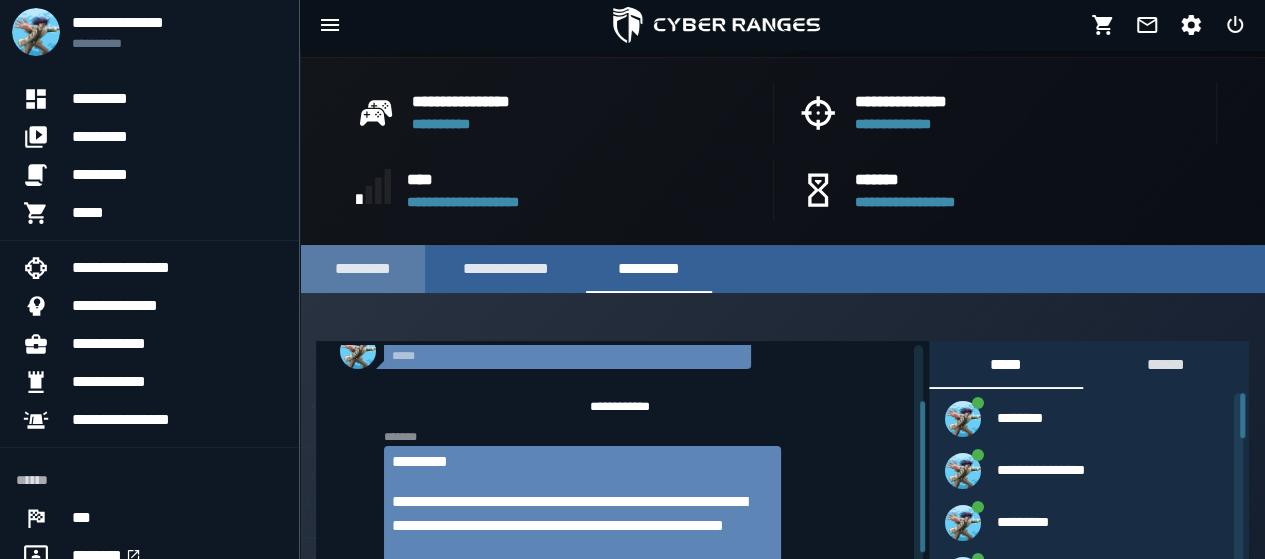 click on "*********" at bounding box center (362, 269) 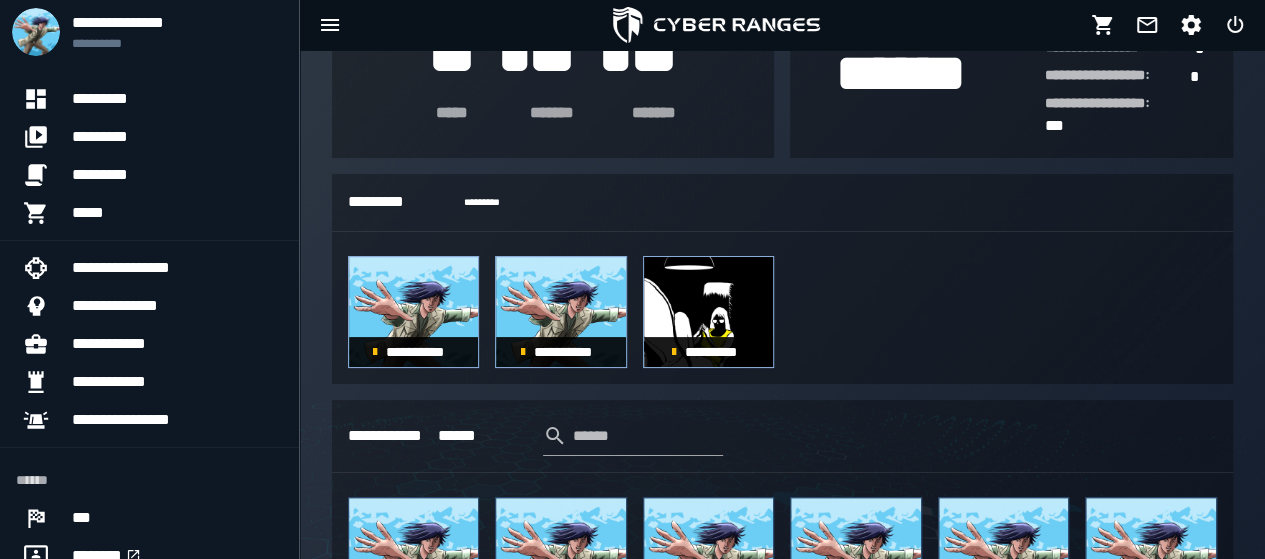 scroll, scrollTop: 400, scrollLeft: 0, axis: vertical 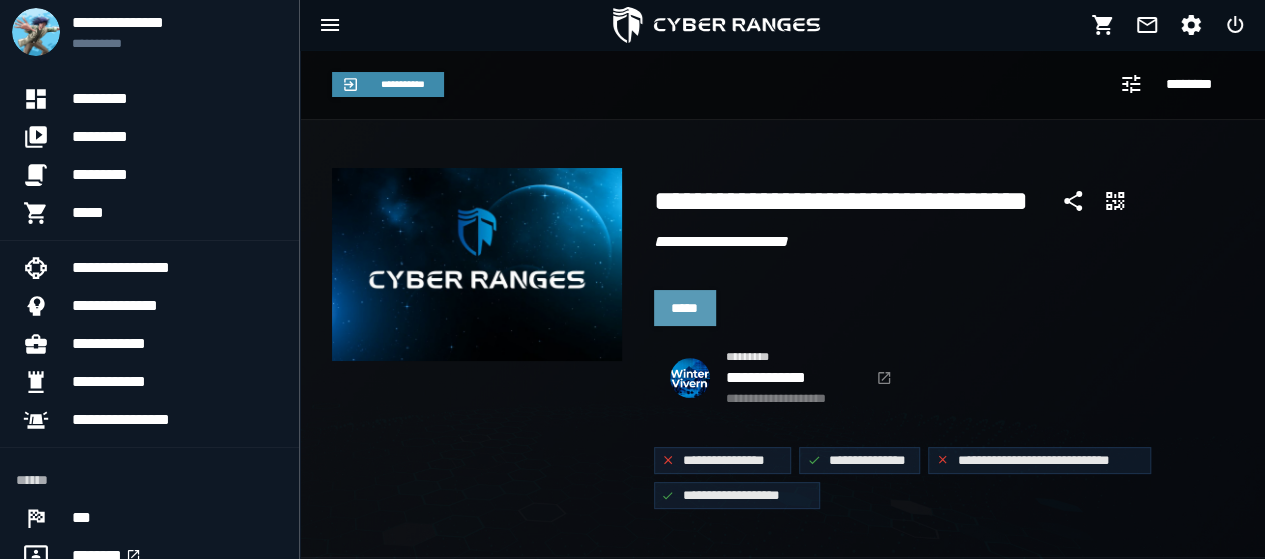 click on "*****" at bounding box center [685, 308] 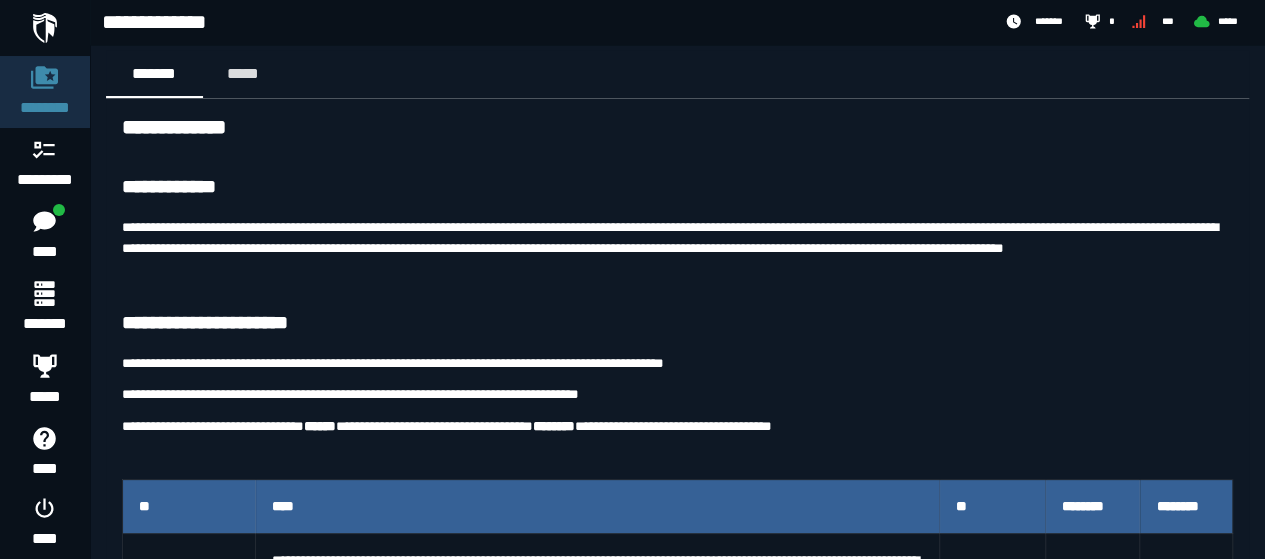 scroll, scrollTop: 0, scrollLeft: 0, axis: both 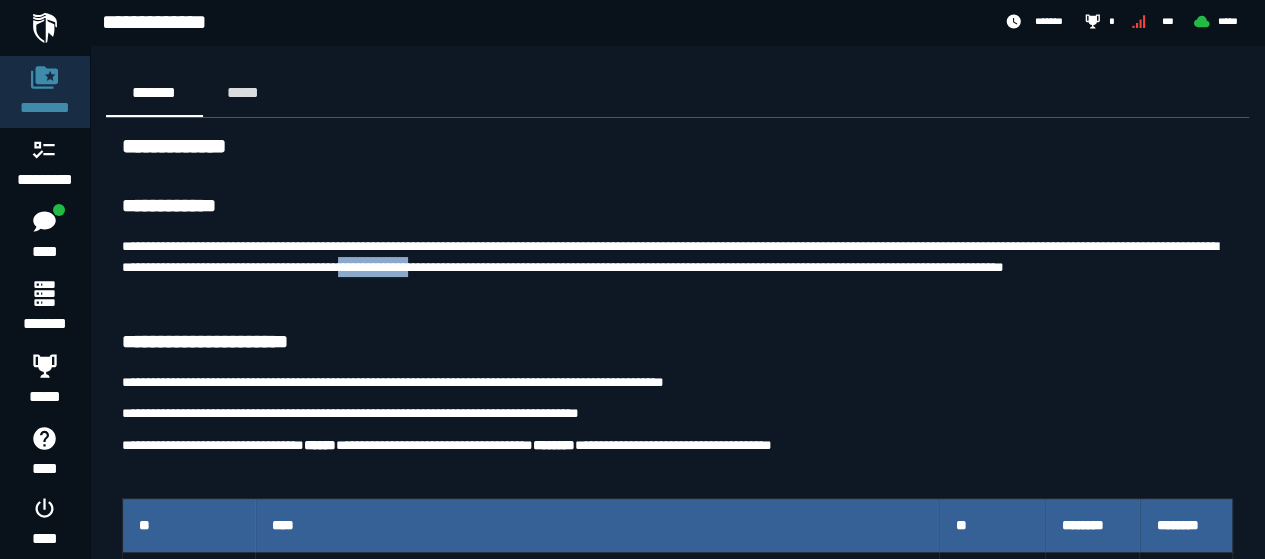 drag, startPoint x: 614, startPoint y: 268, endPoint x: 700, endPoint y: 267, distance: 86.00581 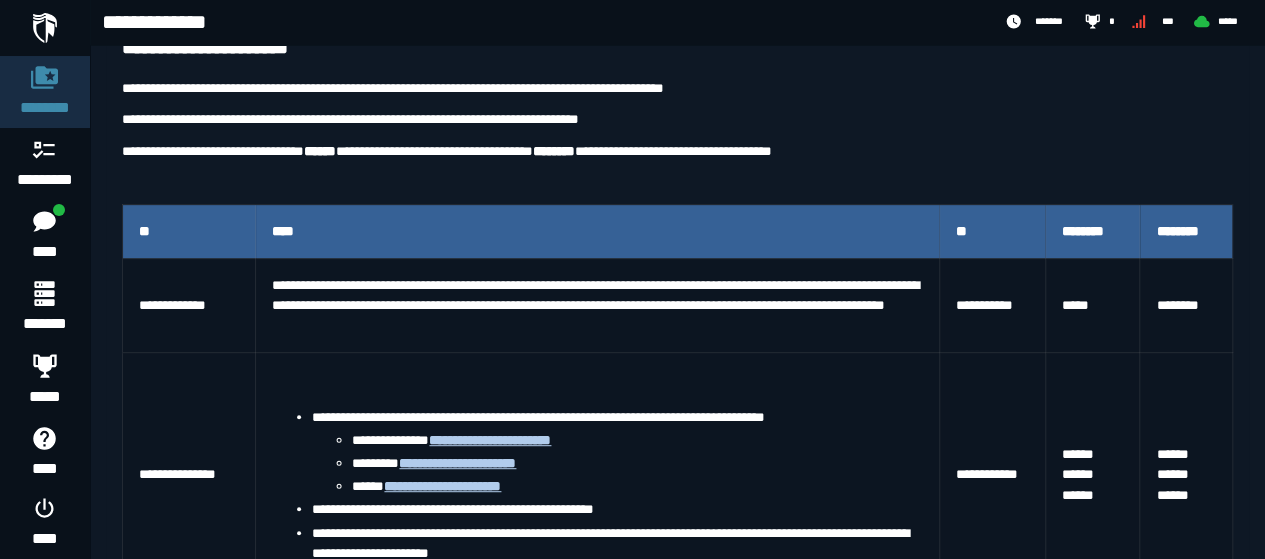 scroll, scrollTop: 0, scrollLeft: 0, axis: both 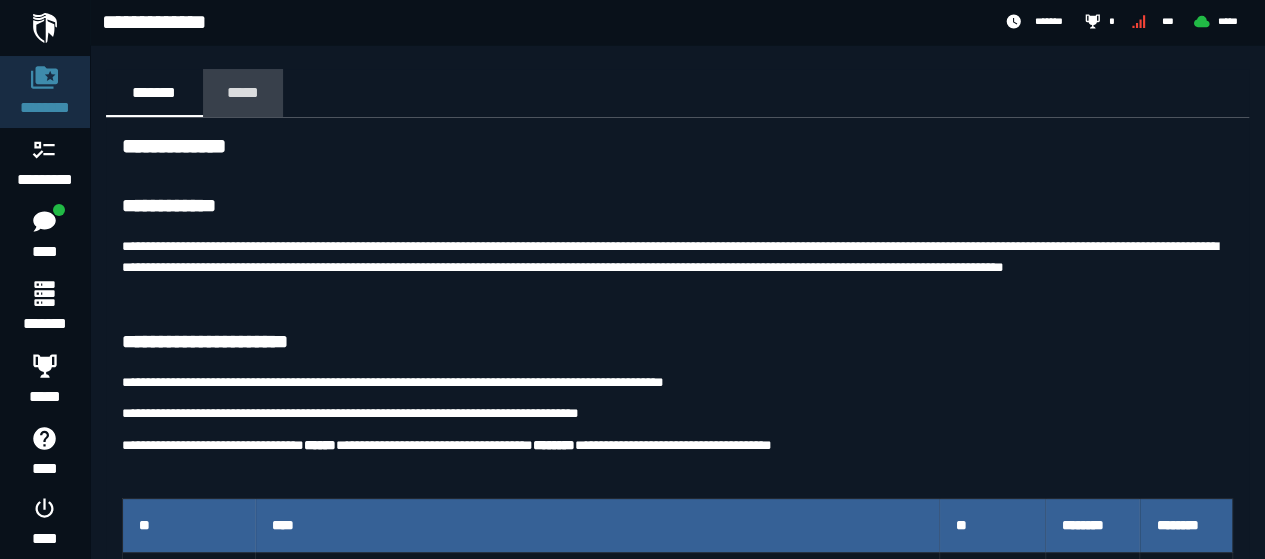 click on "*****" at bounding box center (243, 92) 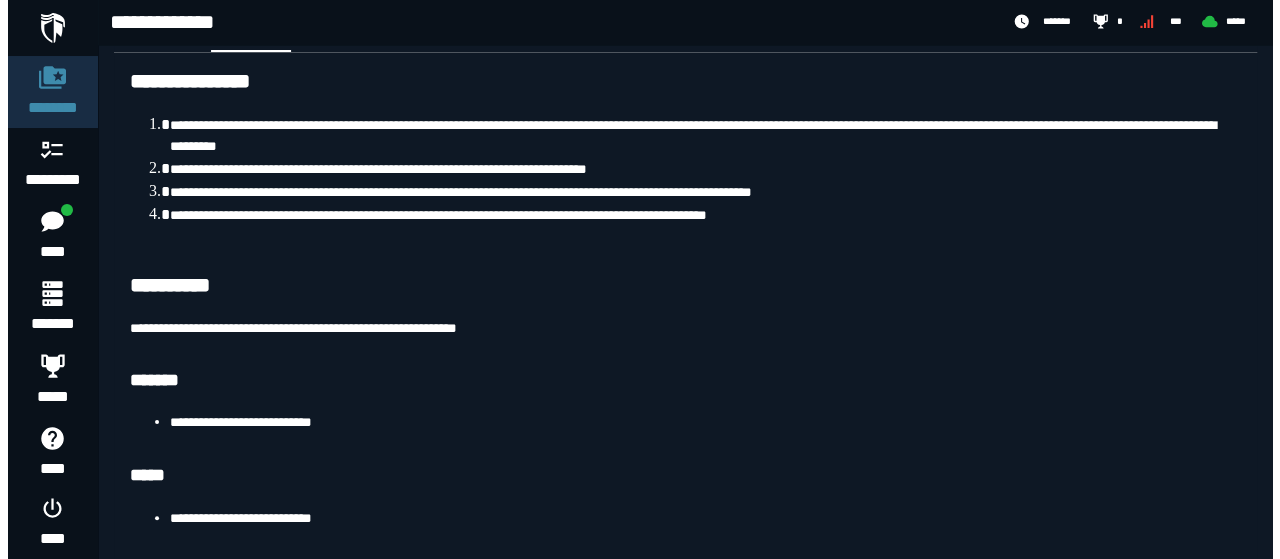scroll, scrollTop: 0, scrollLeft: 0, axis: both 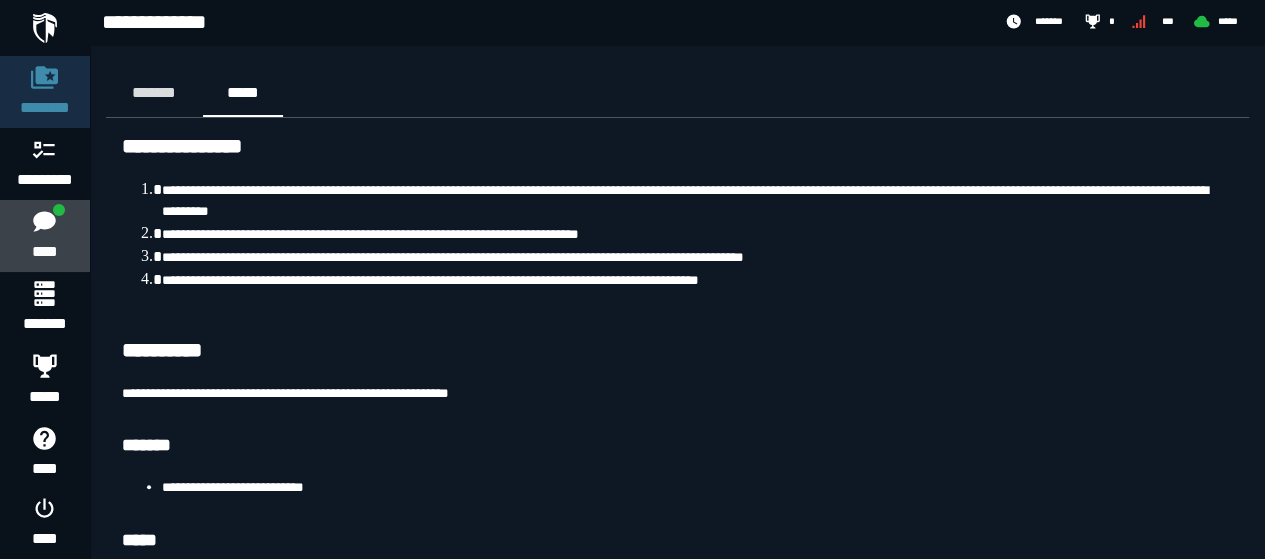 click 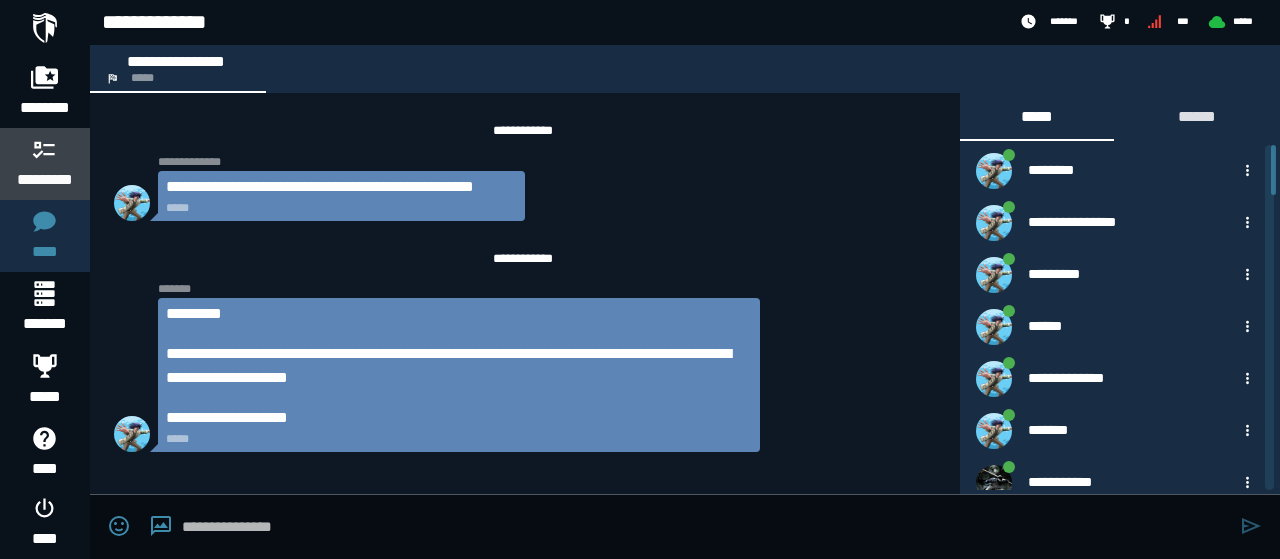 click 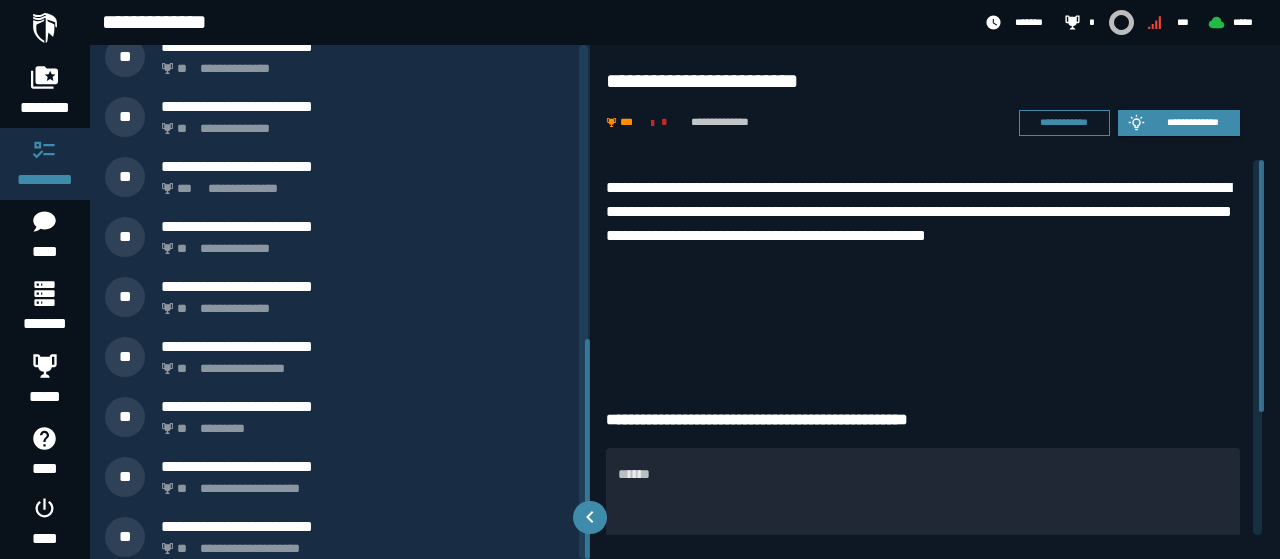 scroll, scrollTop: 686, scrollLeft: 0, axis: vertical 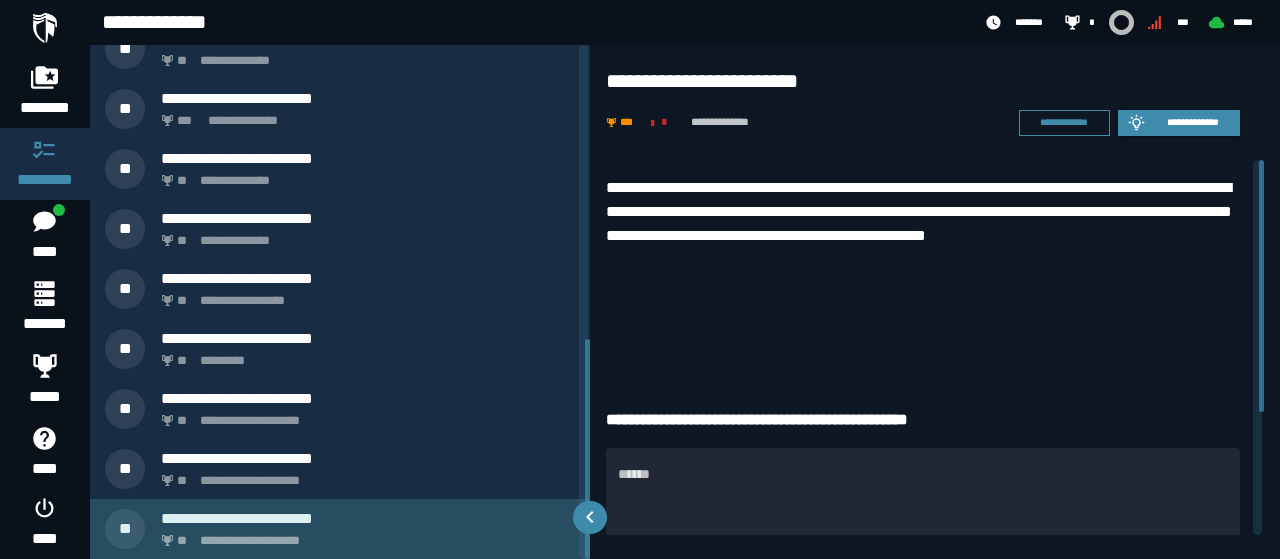 click on "**********" at bounding box center [368, 518] 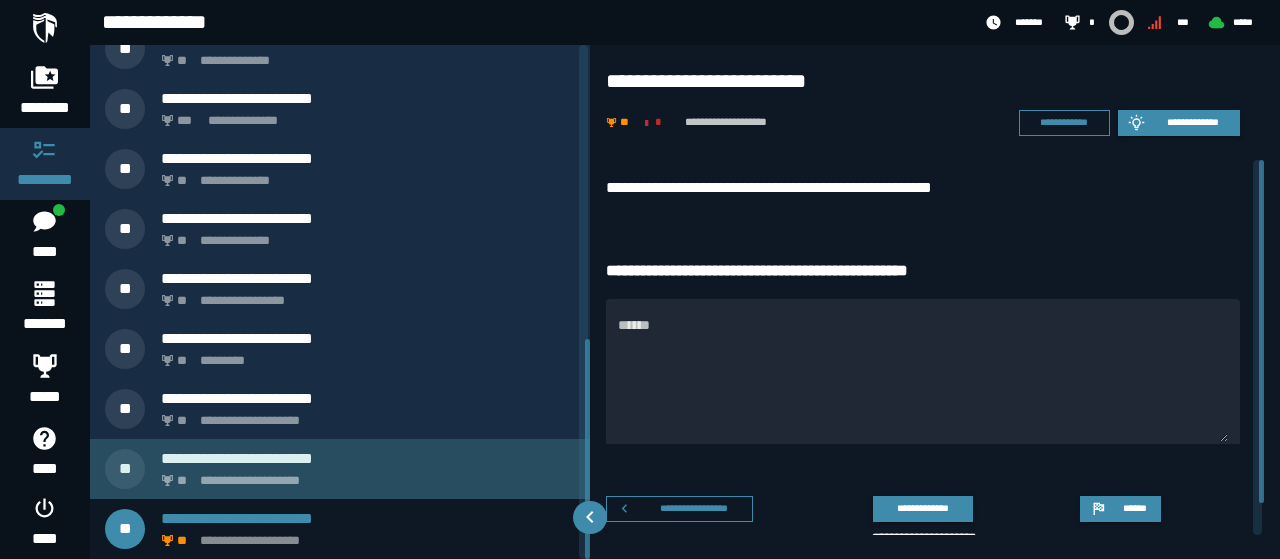 click on "**********" 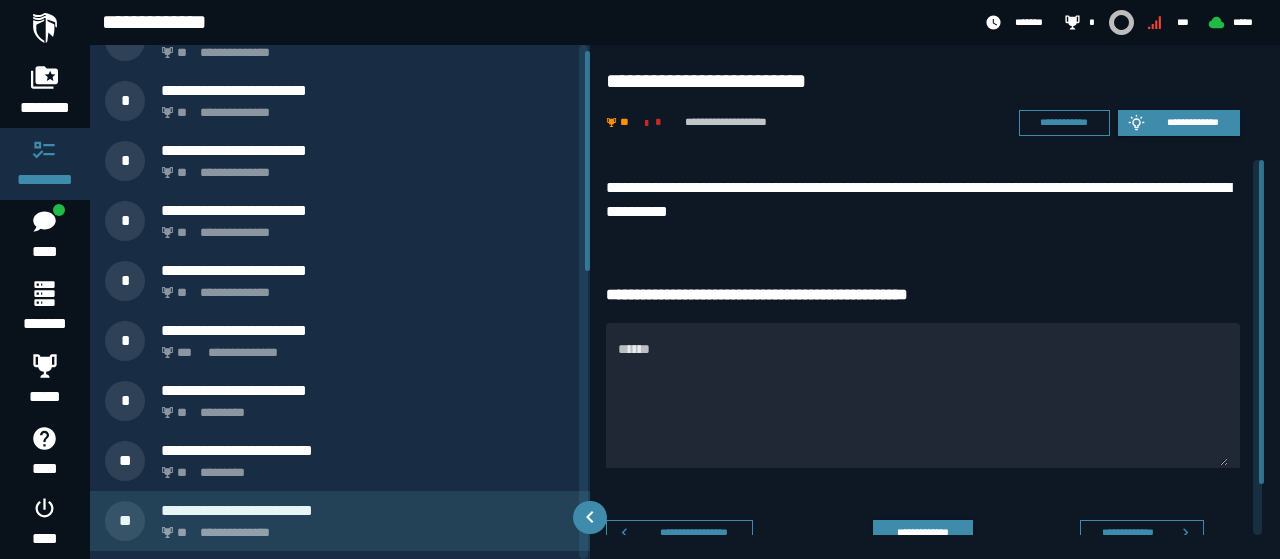 scroll, scrollTop: 0, scrollLeft: 0, axis: both 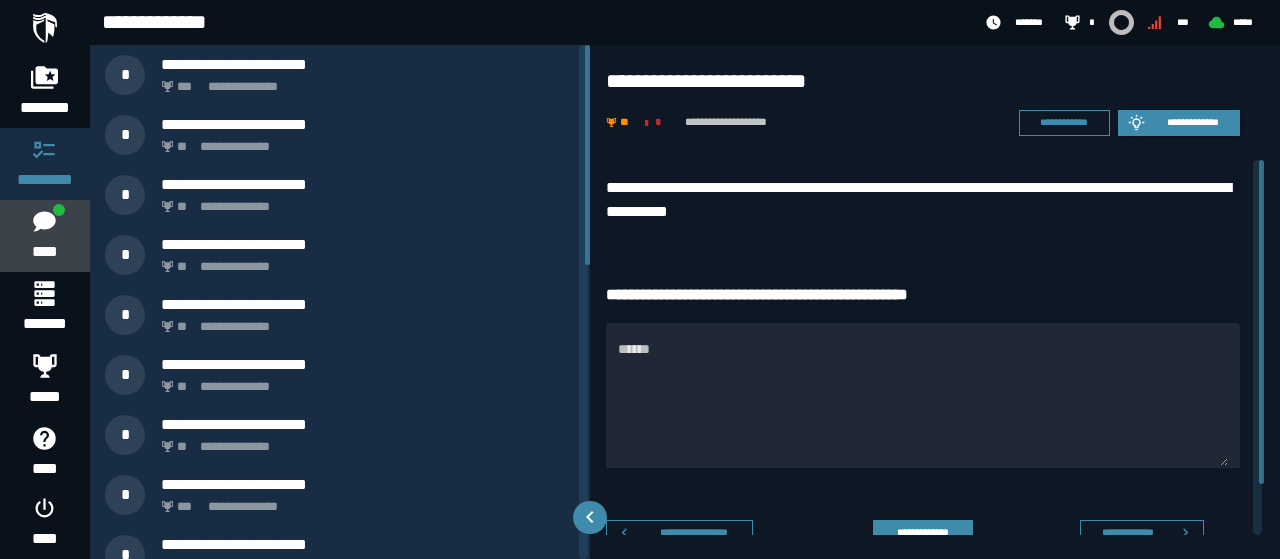 click 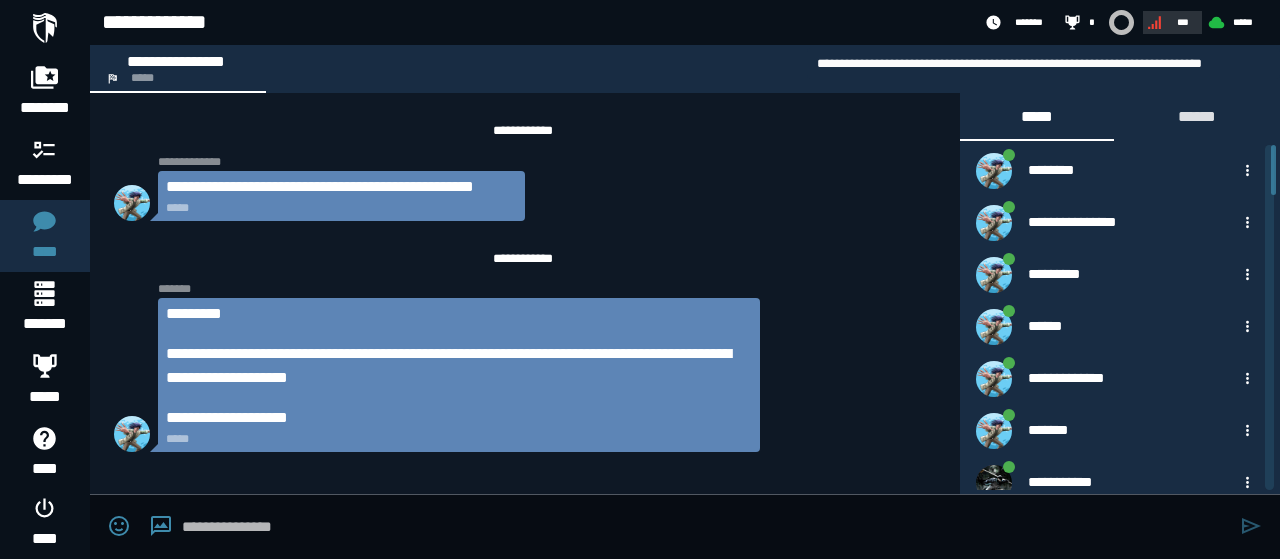 click on "***" at bounding box center (1183, 22) 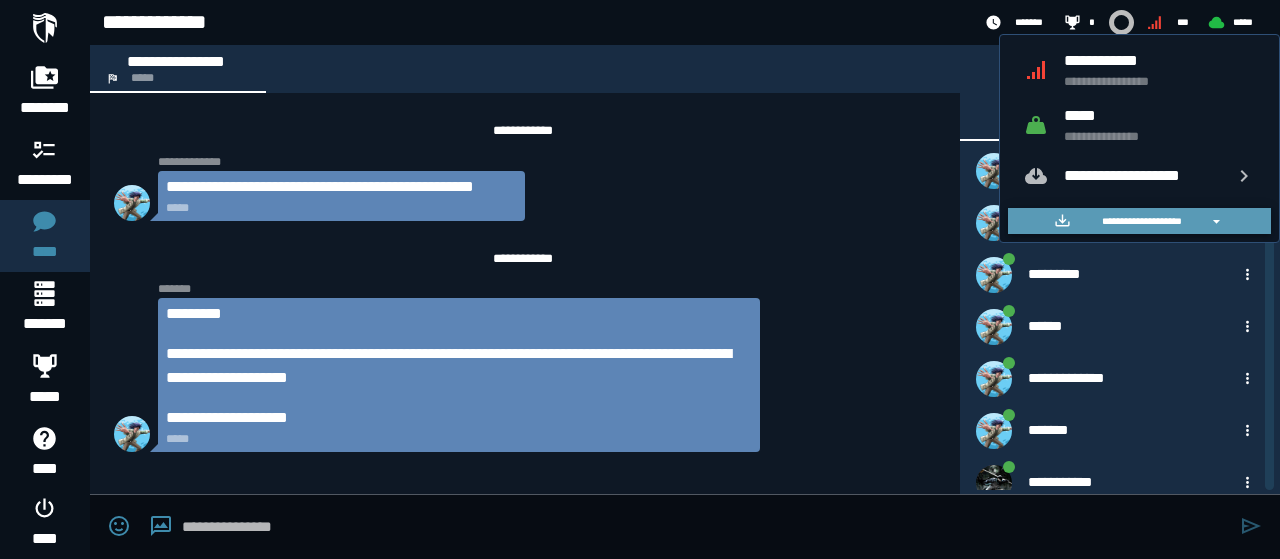 click on "**********" at bounding box center (1141, 221) 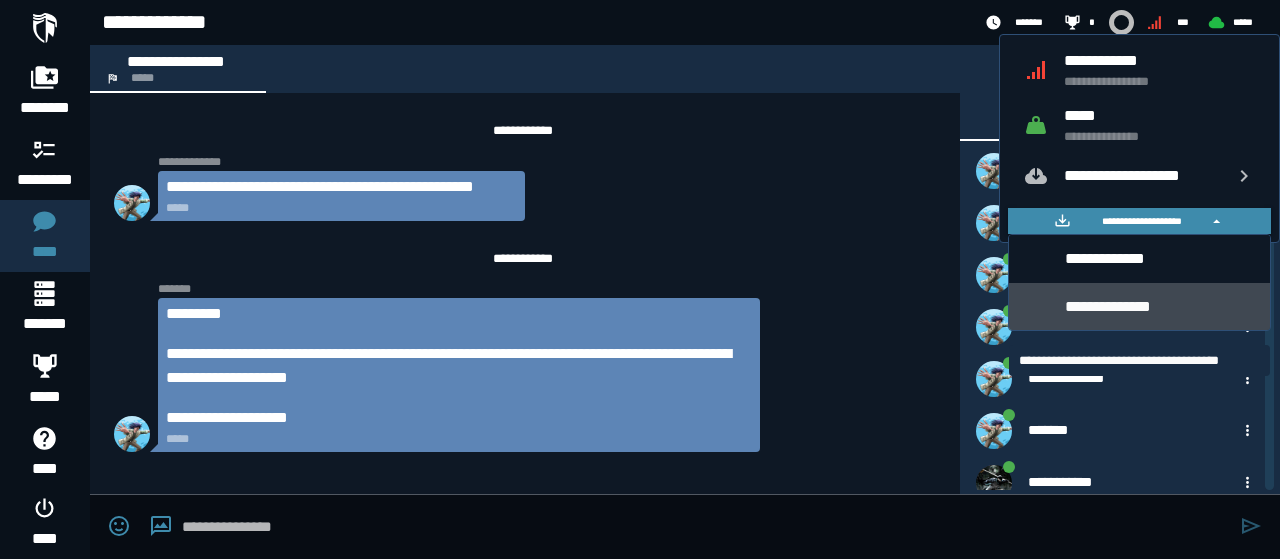 click on "**********" at bounding box center [1160, 306] 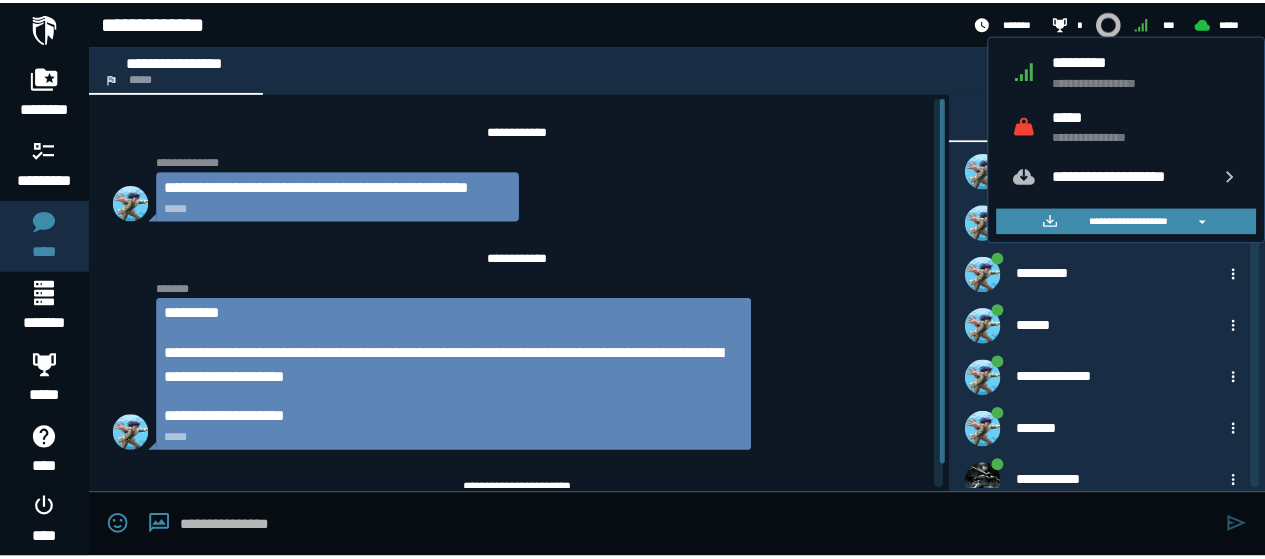 scroll, scrollTop: 25, scrollLeft: 0, axis: vertical 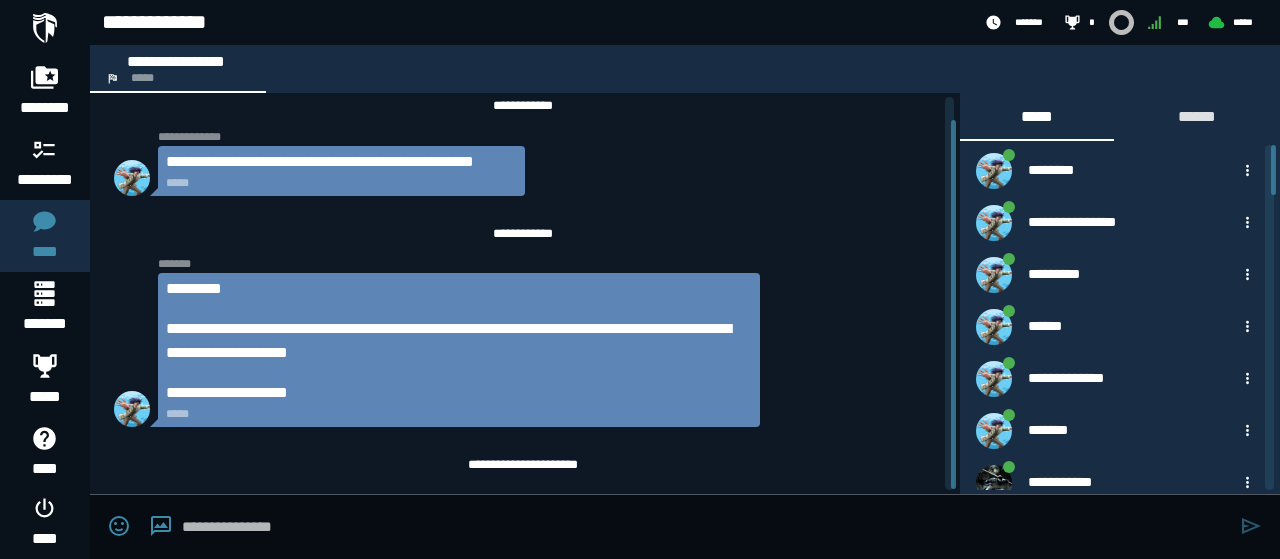 click on "**********" at bounding box center [534, 23] 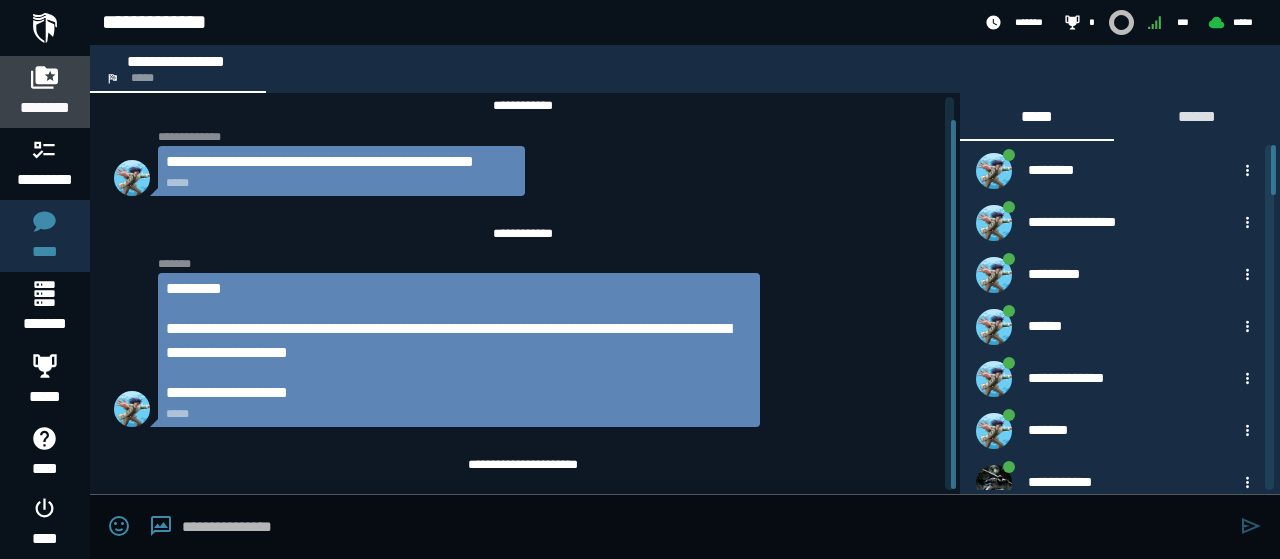 click on "********" at bounding box center [45, 108] 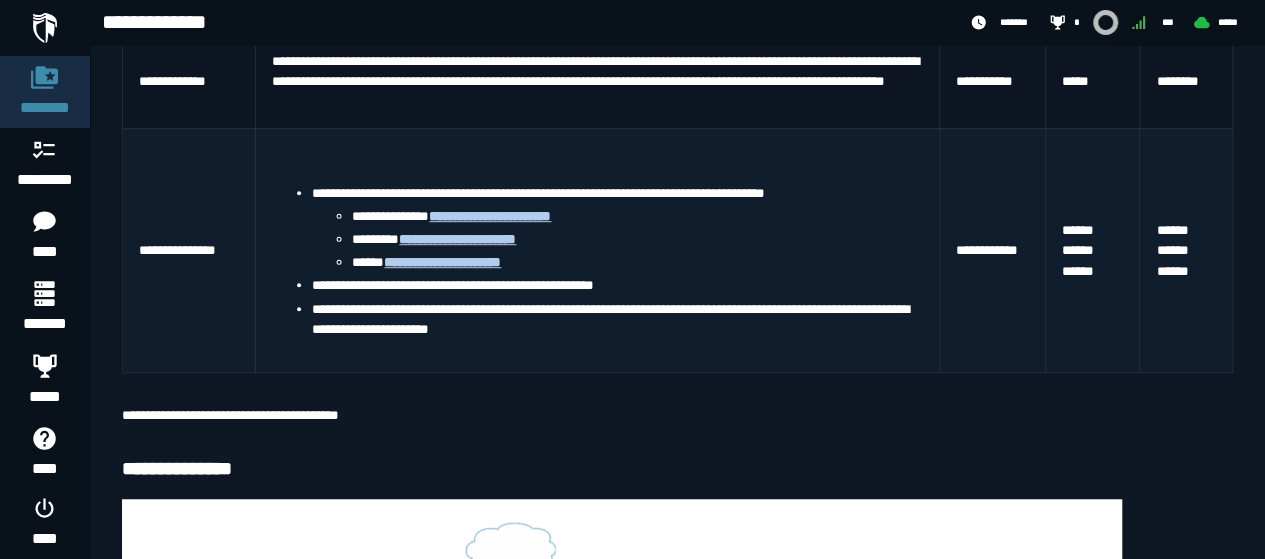 scroll, scrollTop: 500, scrollLeft: 0, axis: vertical 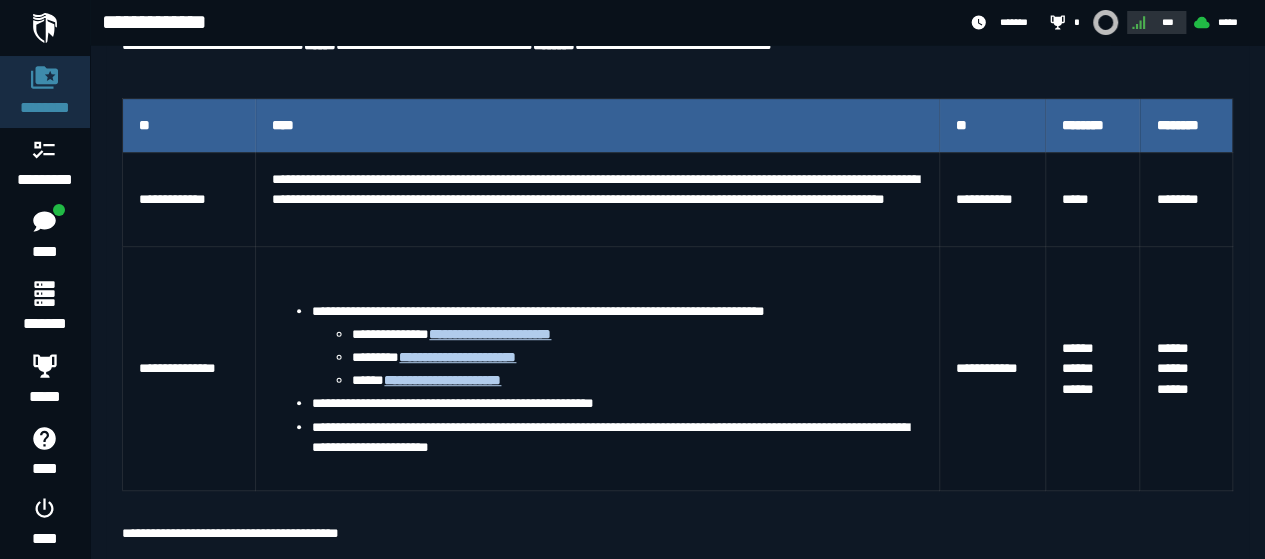 click 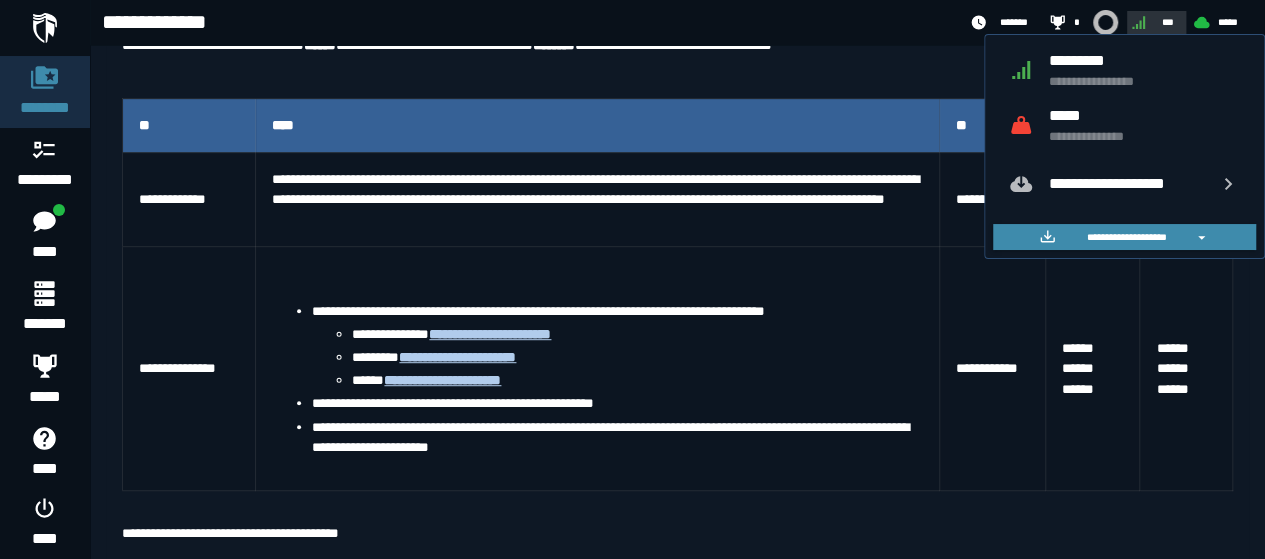 click 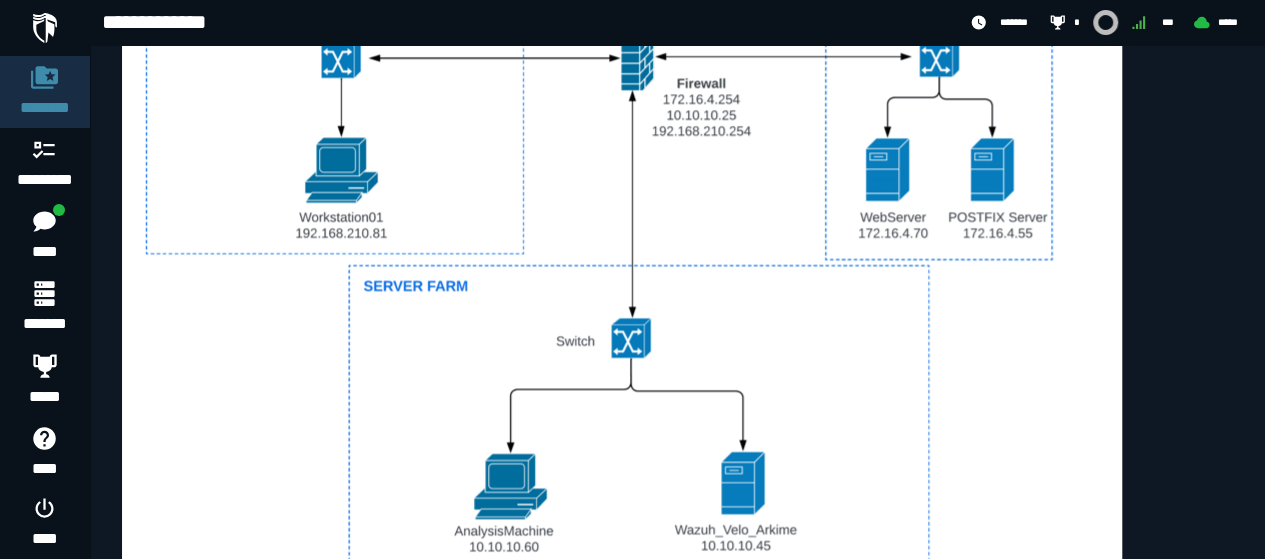 scroll, scrollTop: 1400, scrollLeft: 0, axis: vertical 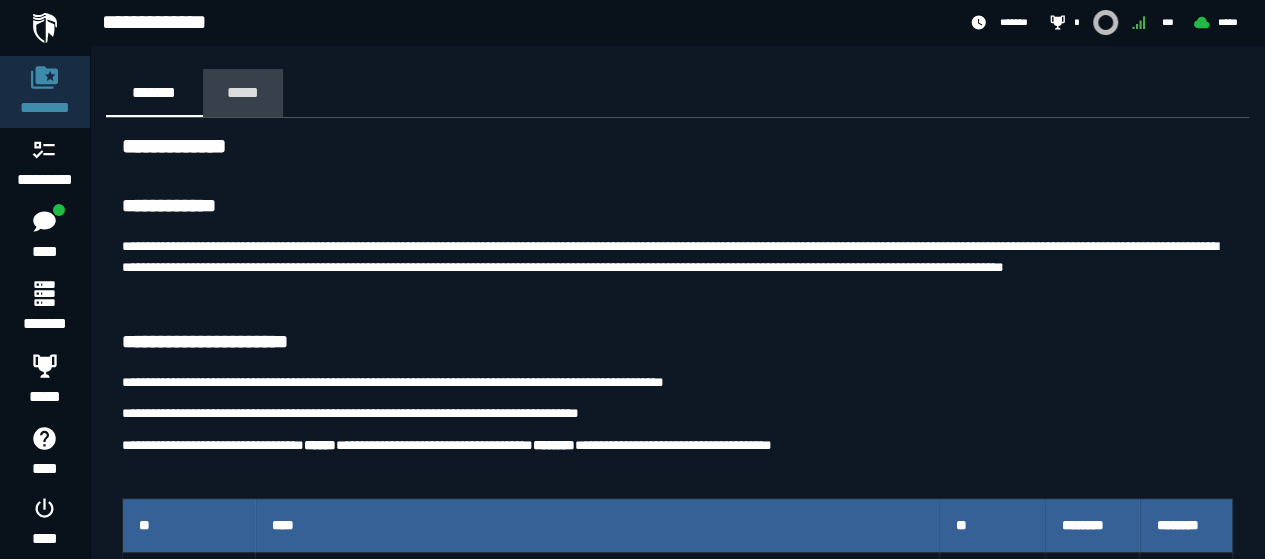 click on "*****" at bounding box center (243, 92) 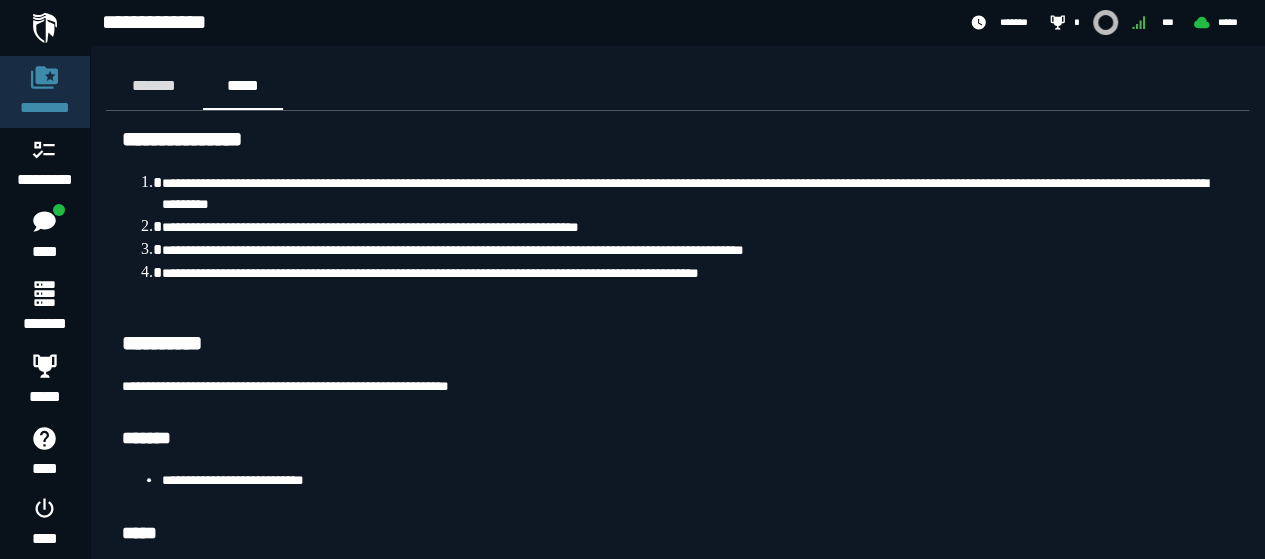 scroll, scrollTop: 0, scrollLeft: 0, axis: both 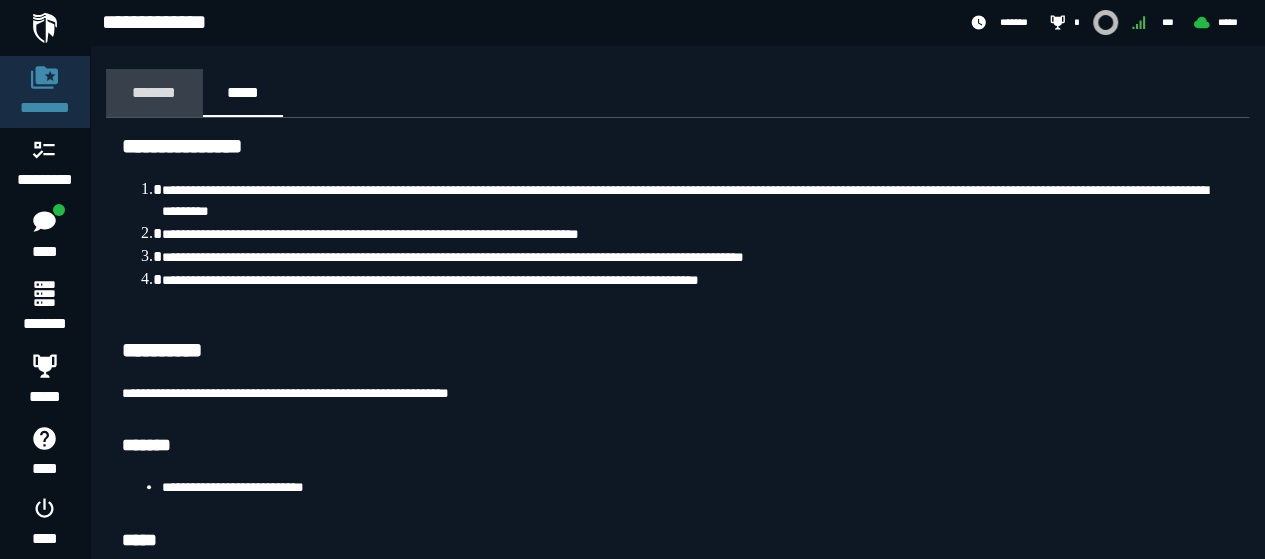 click on "*******" at bounding box center (154, 92) 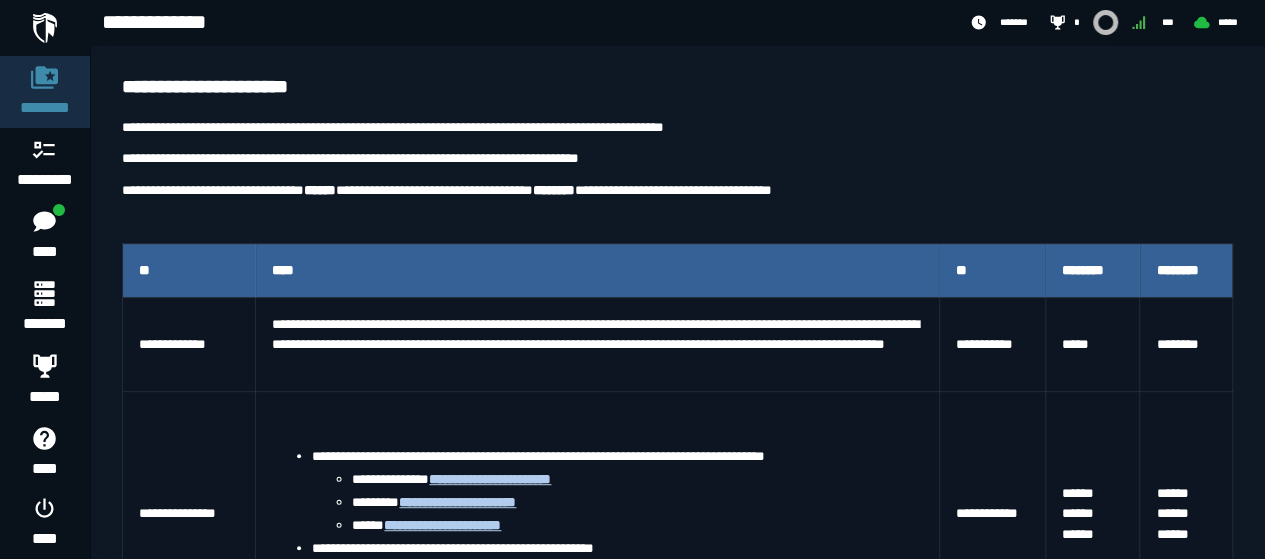 scroll, scrollTop: 355, scrollLeft: 0, axis: vertical 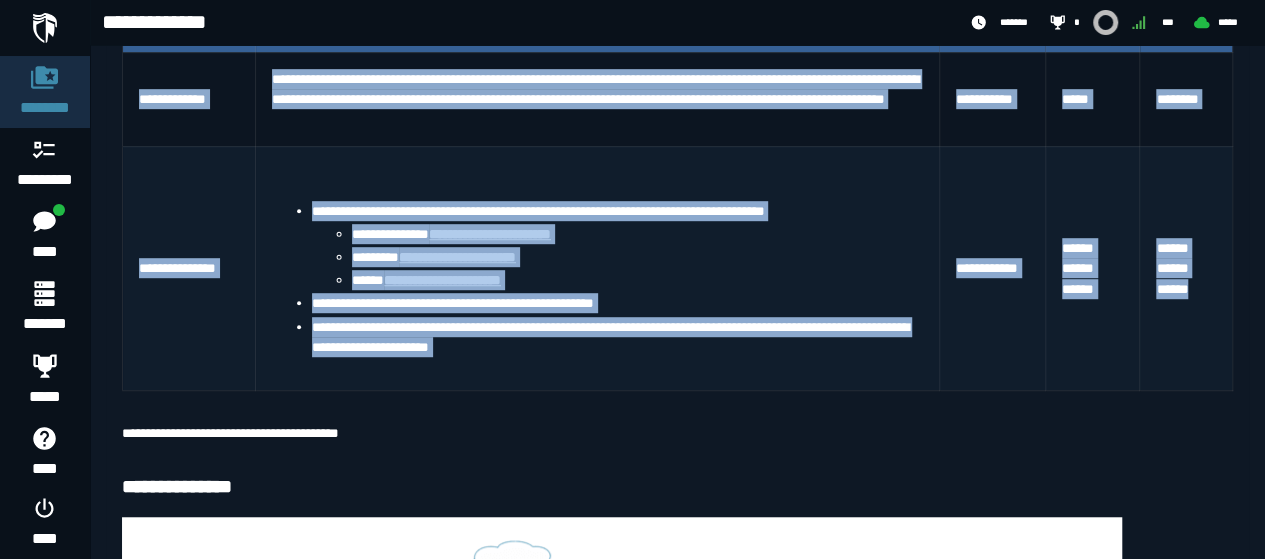 drag, startPoint x: 123, startPoint y: 202, endPoint x: 1211, endPoint y: 358, distance: 1099.127 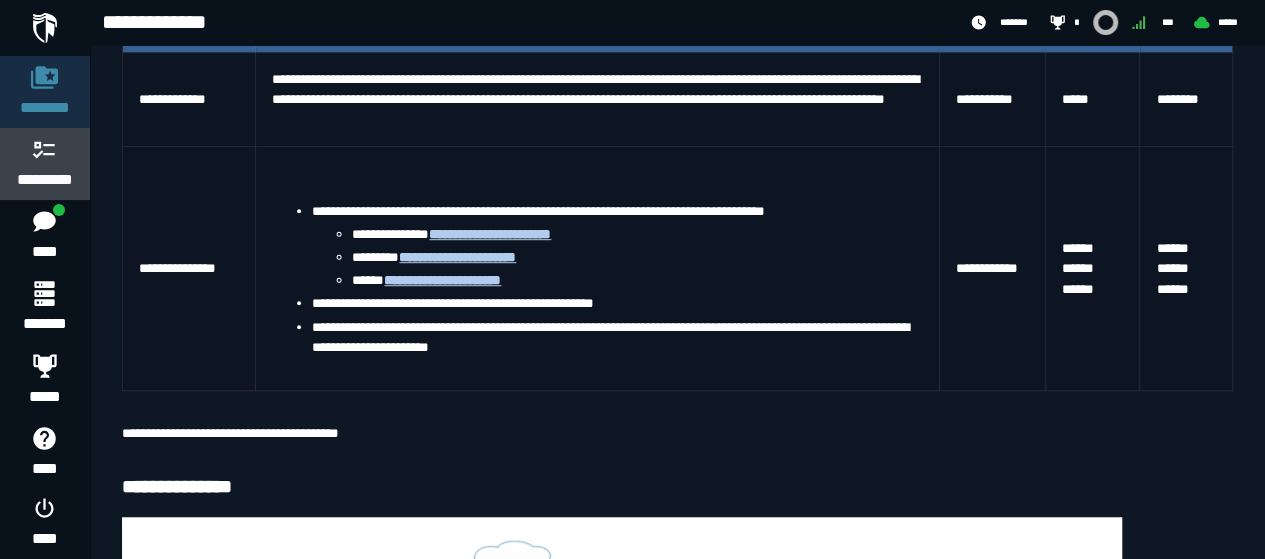 click on "*********" at bounding box center (45, 180) 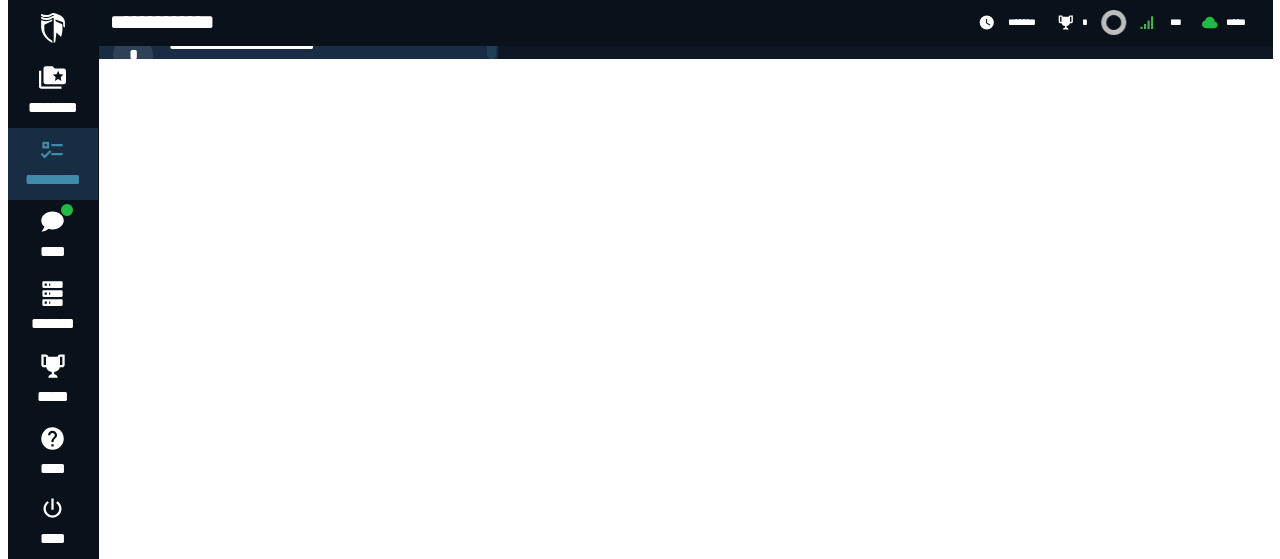 scroll, scrollTop: 0, scrollLeft: 0, axis: both 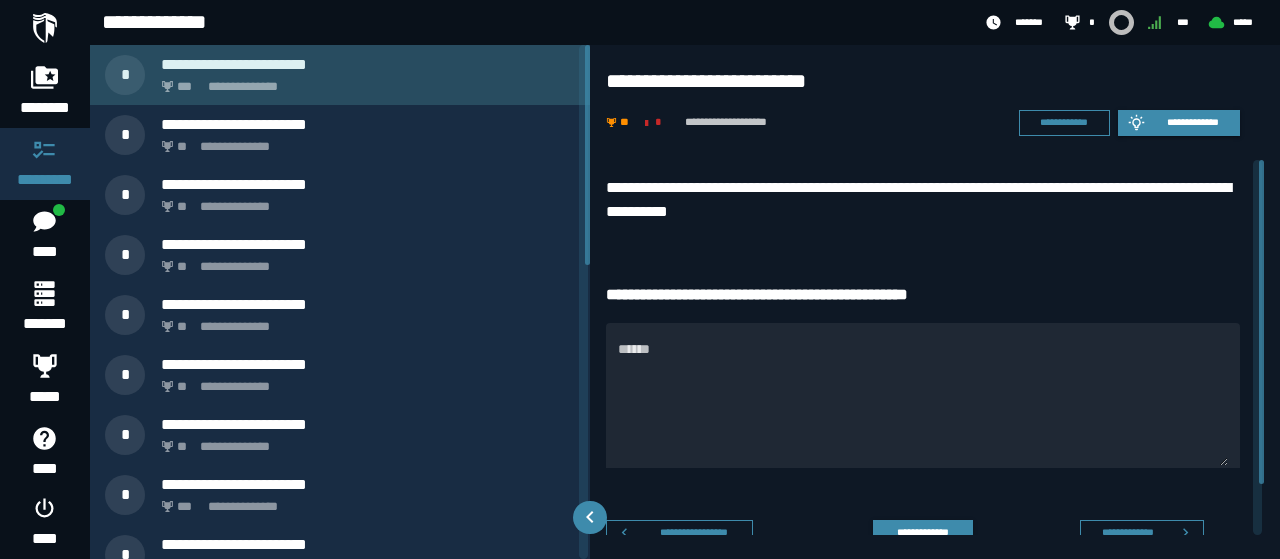 click on "**********" 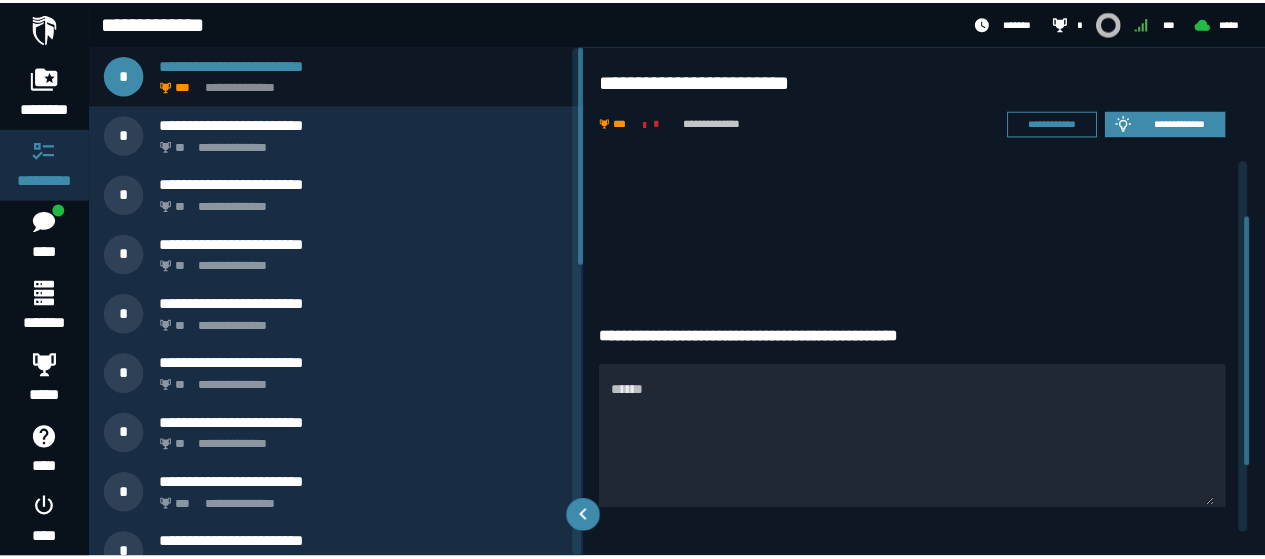 scroll, scrollTop: 0, scrollLeft: 0, axis: both 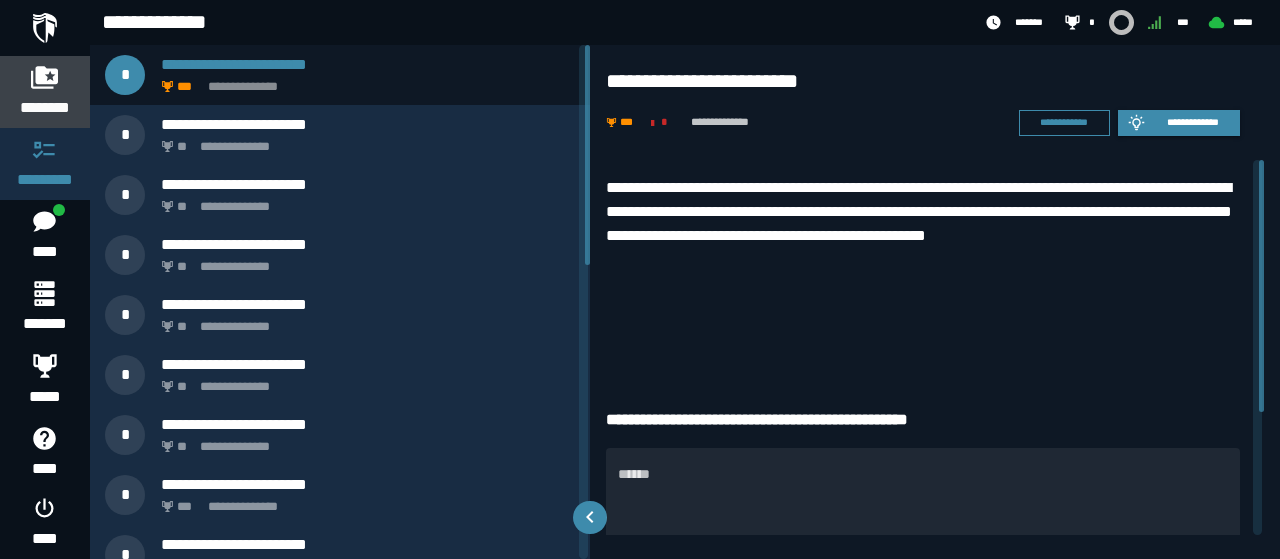 click on "********" at bounding box center (45, 108) 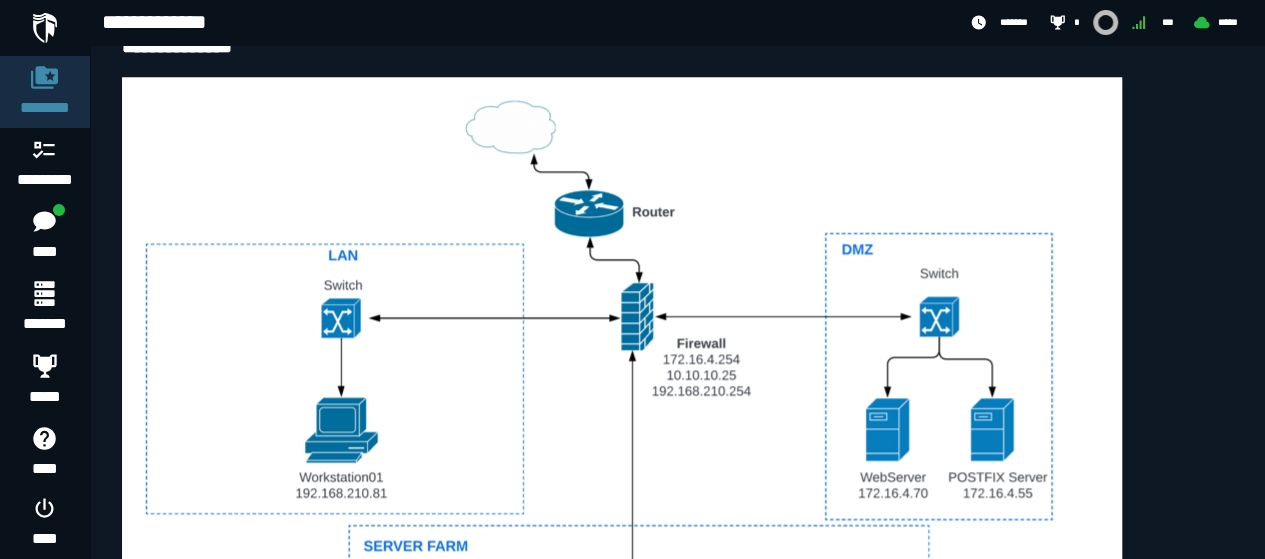 scroll, scrollTop: 900, scrollLeft: 0, axis: vertical 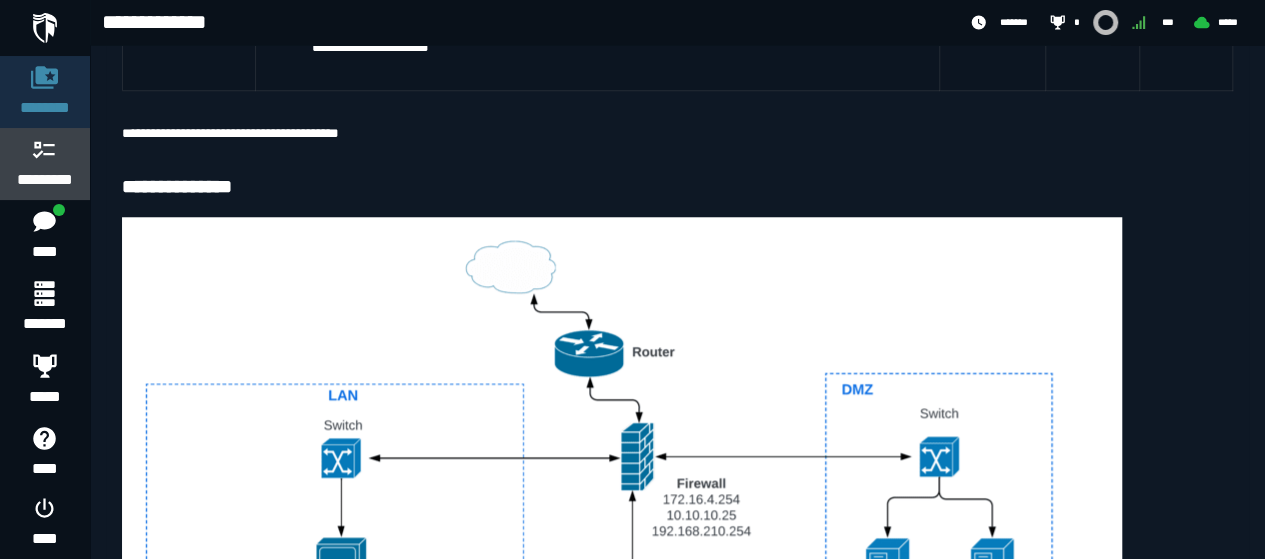 click on "*********" at bounding box center (45, 164) 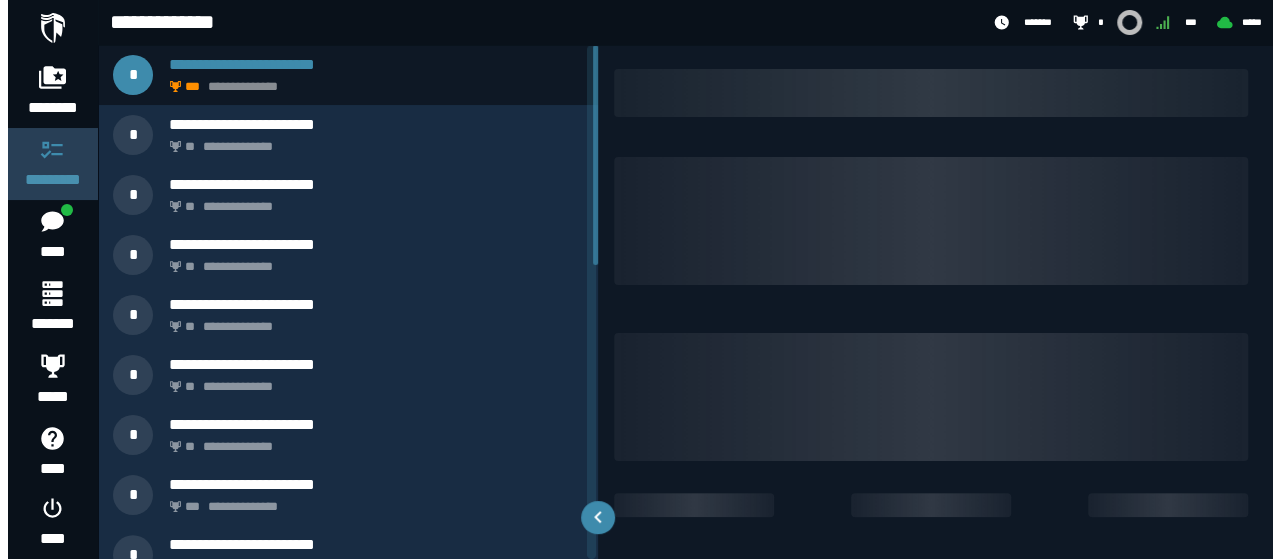 scroll, scrollTop: 0, scrollLeft: 0, axis: both 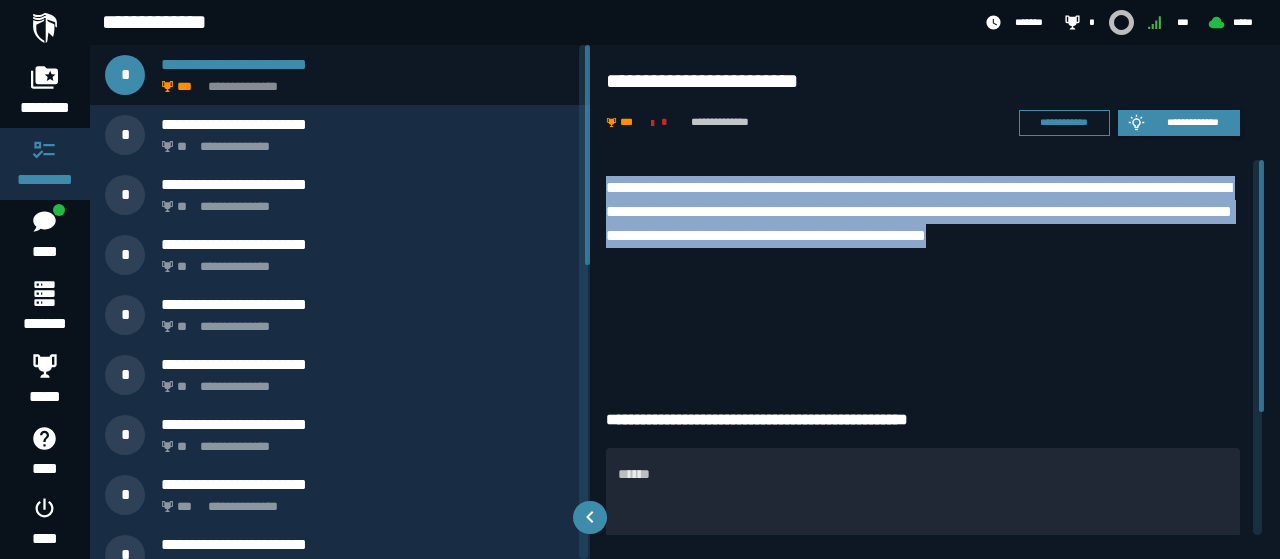 drag, startPoint x: 606, startPoint y: 182, endPoint x: 654, endPoint y: 269, distance: 99.36297 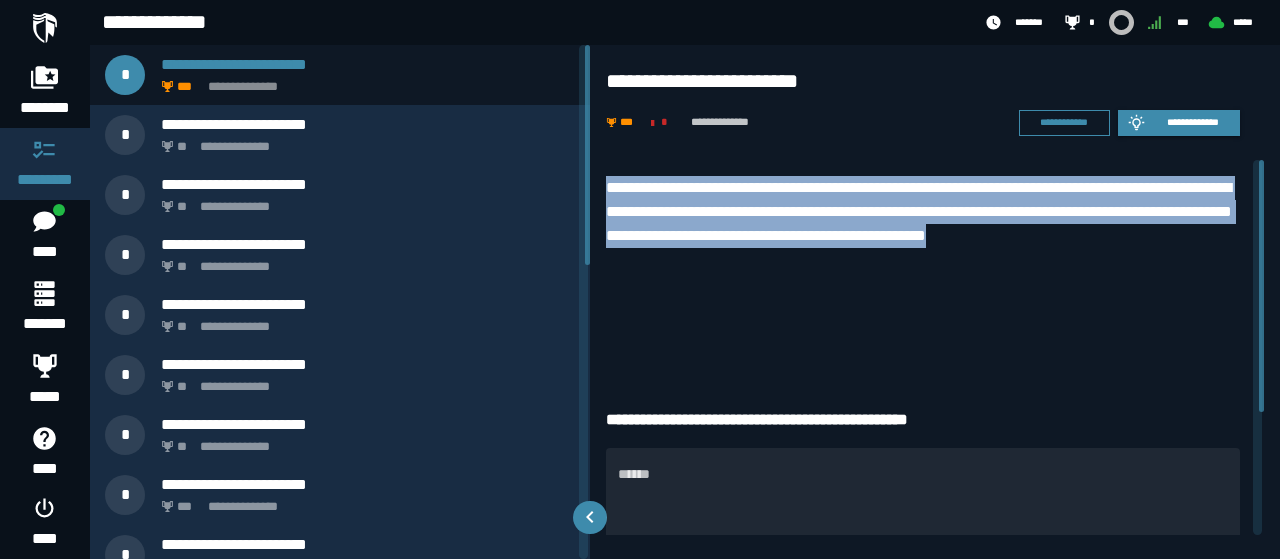 copy on "**********" 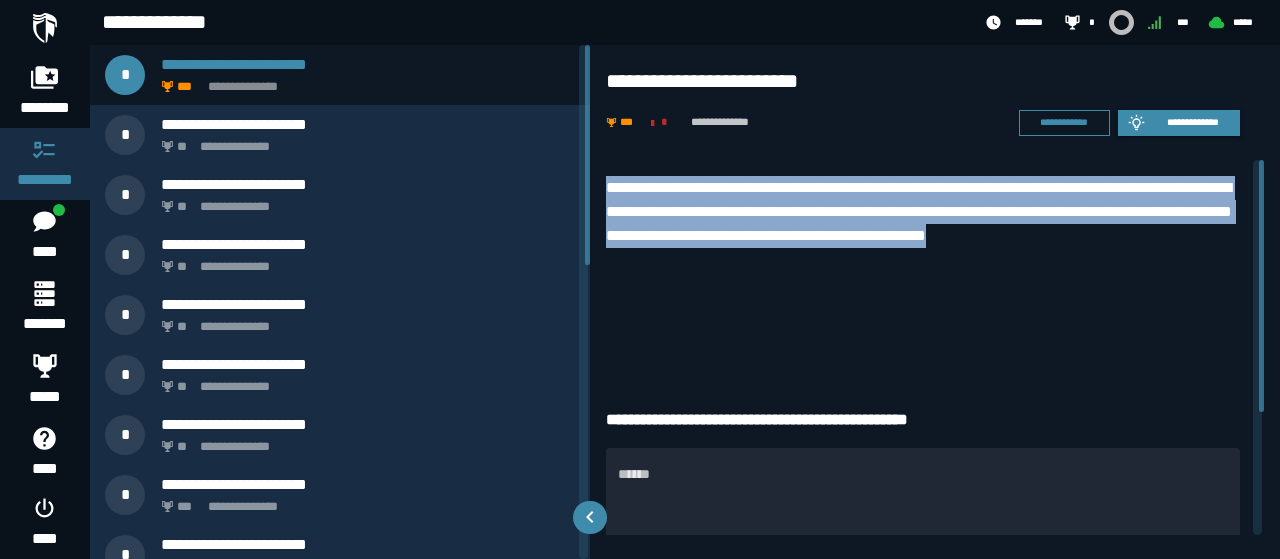 copy on "**********" 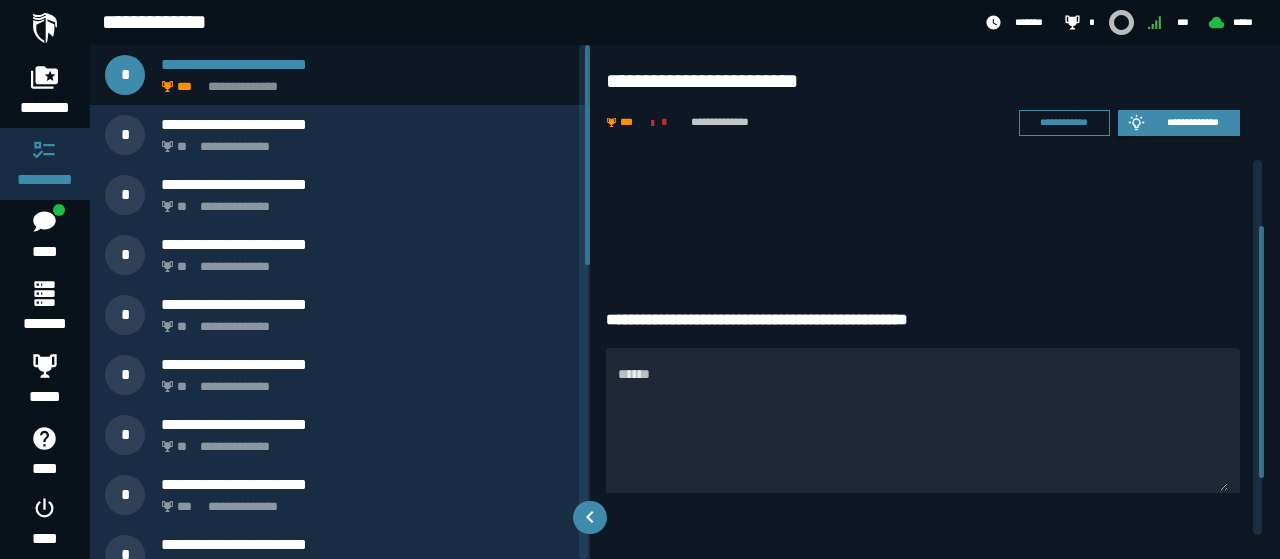 scroll, scrollTop: 0, scrollLeft: 0, axis: both 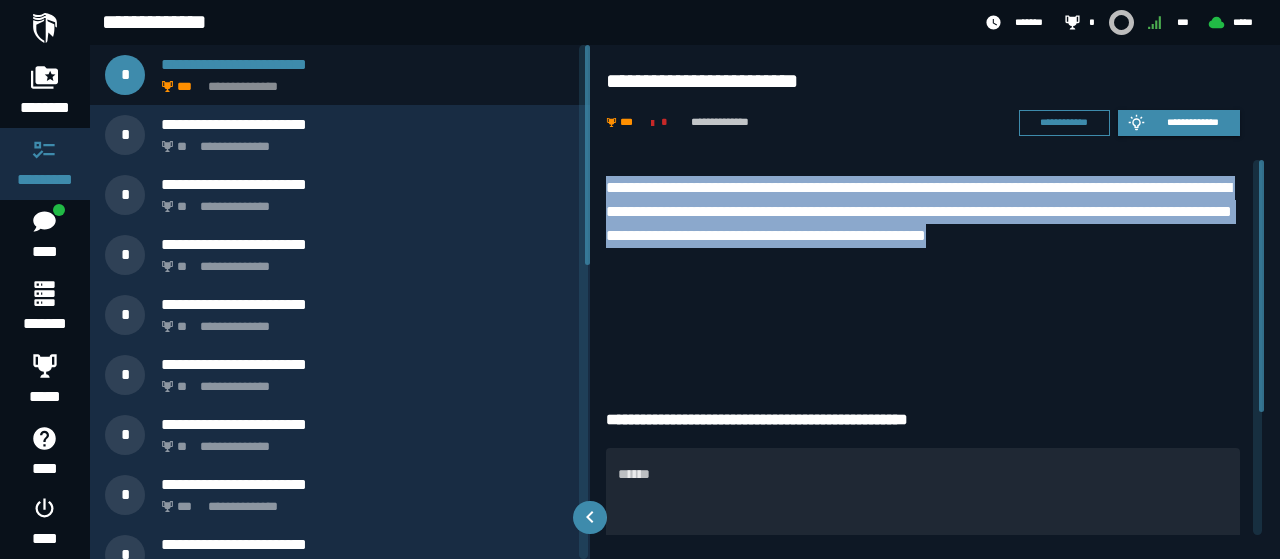 copy on "**********" 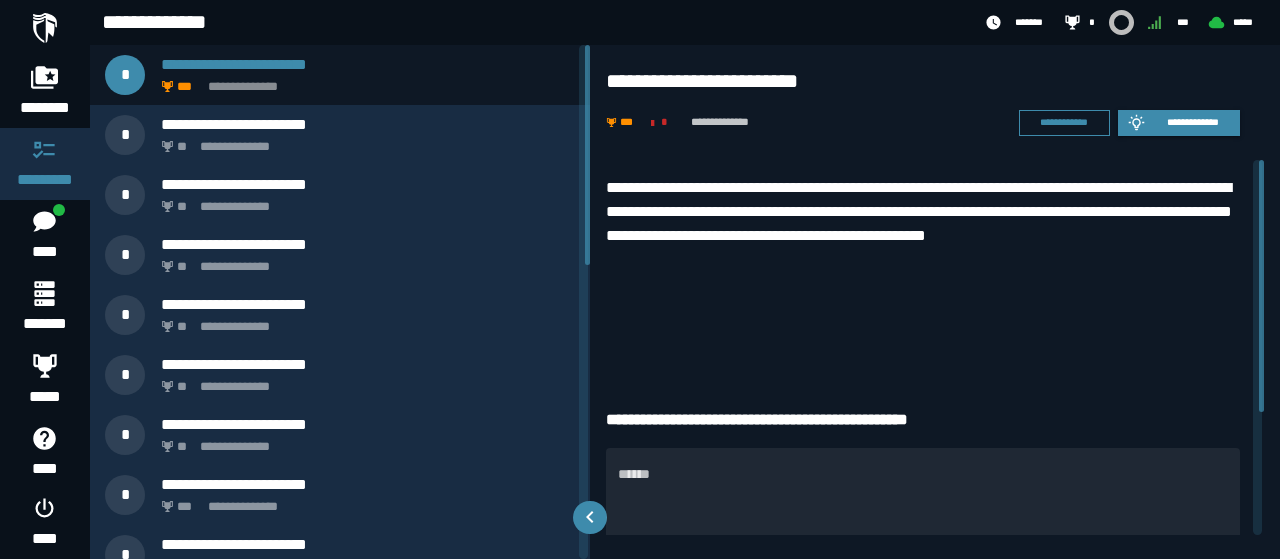 click on "**********" at bounding box center [923, 268] 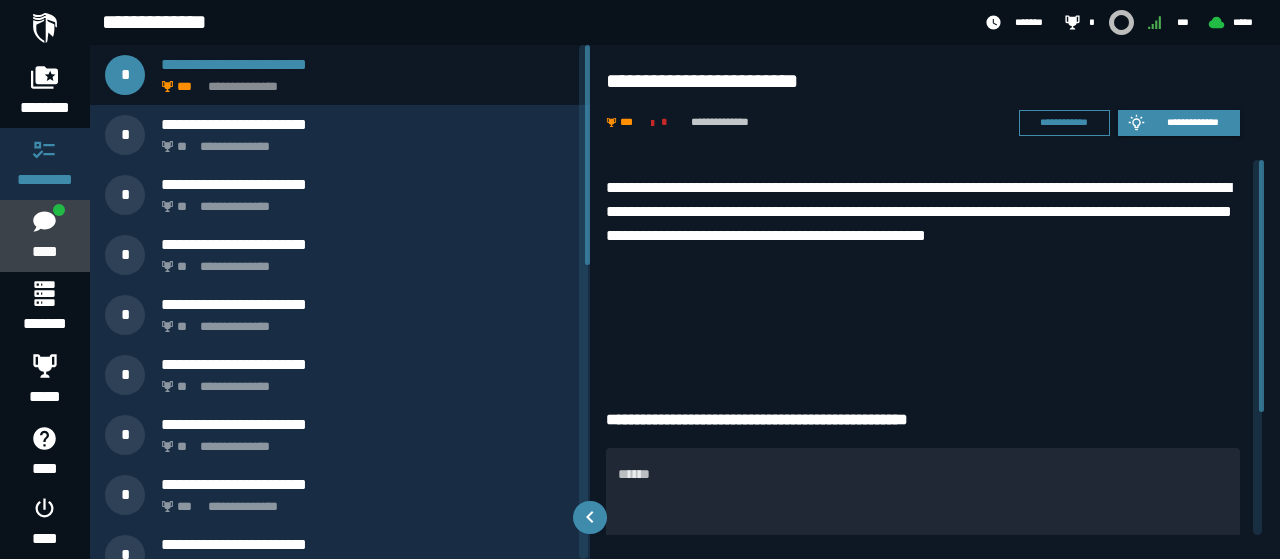click on "****" at bounding box center (44, 236) 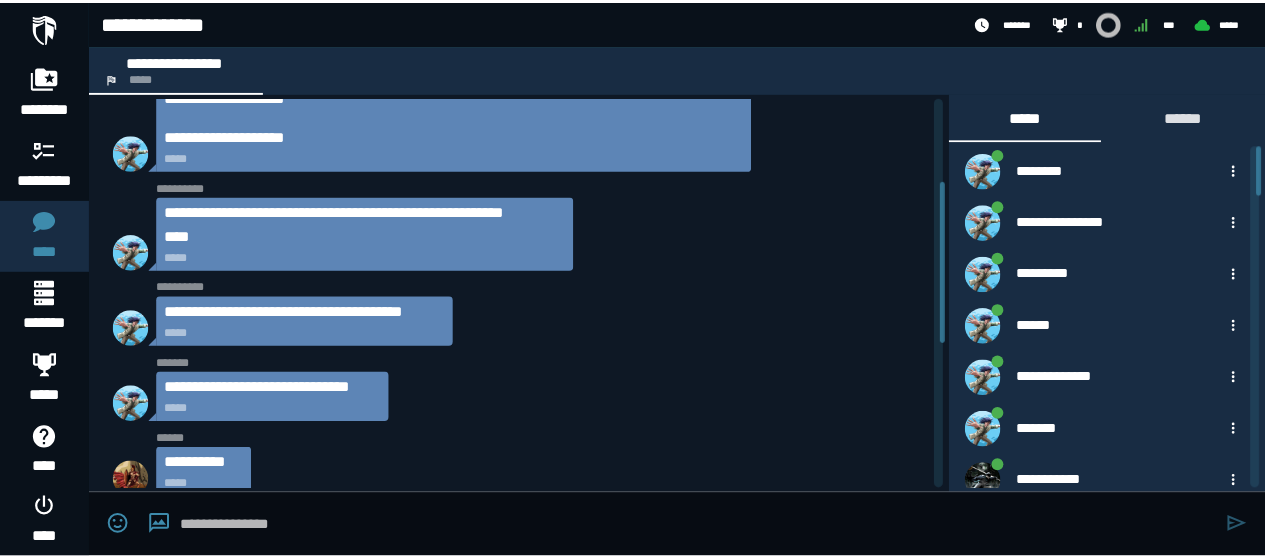 scroll, scrollTop: 554, scrollLeft: 0, axis: vertical 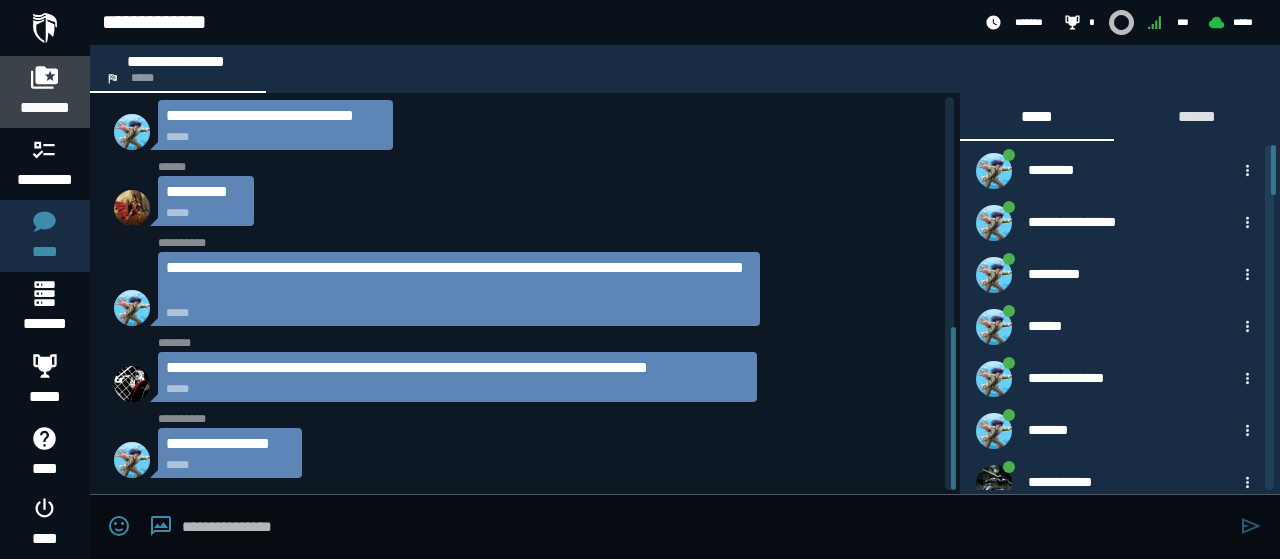 click at bounding box center [45, 77] 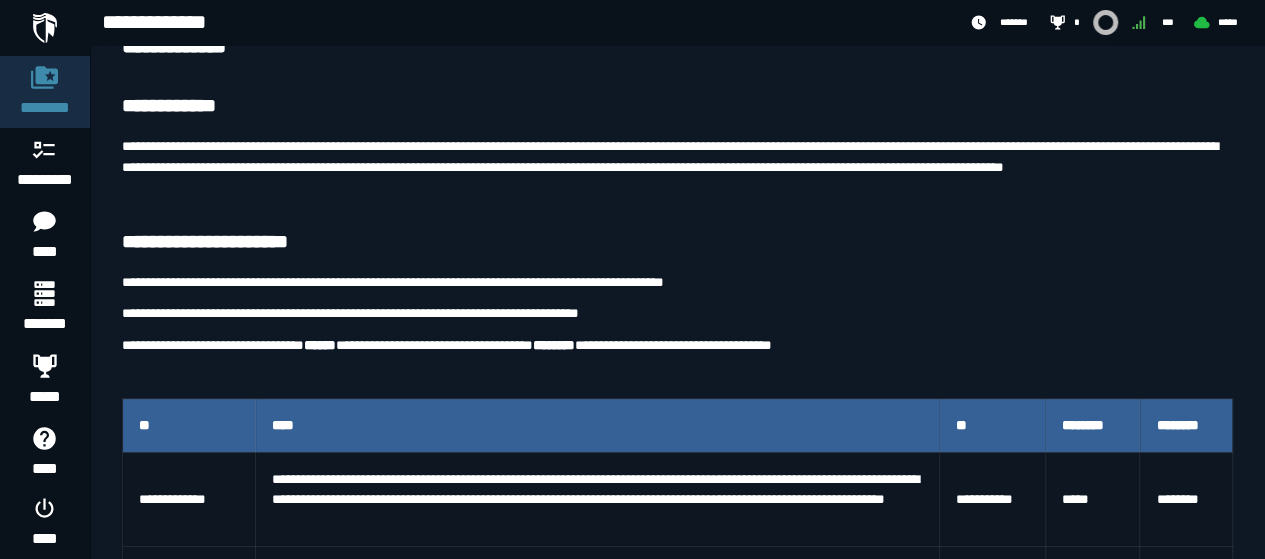 scroll, scrollTop: 500, scrollLeft: 0, axis: vertical 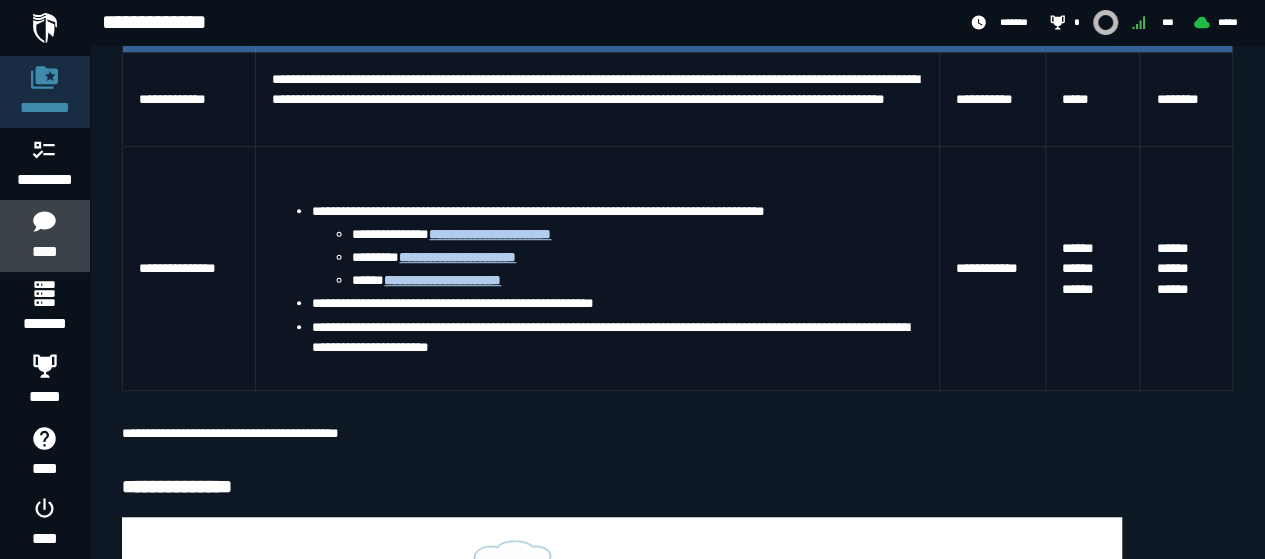 click on "****" 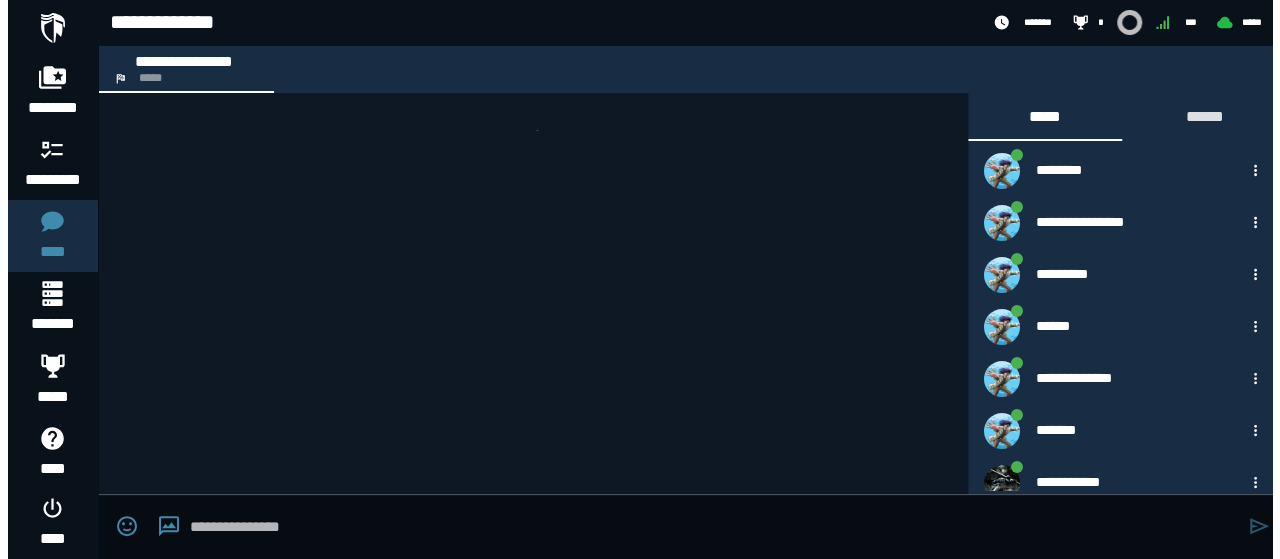 scroll, scrollTop: 0, scrollLeft: 0, axis: both 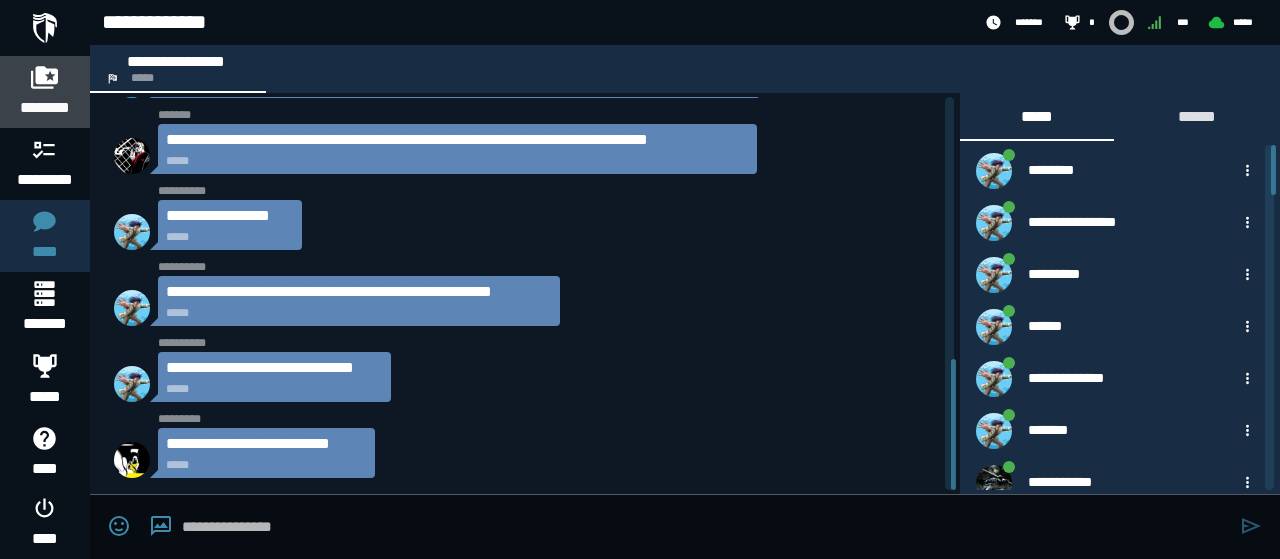 click on "********" at bounding box center (45, 108) 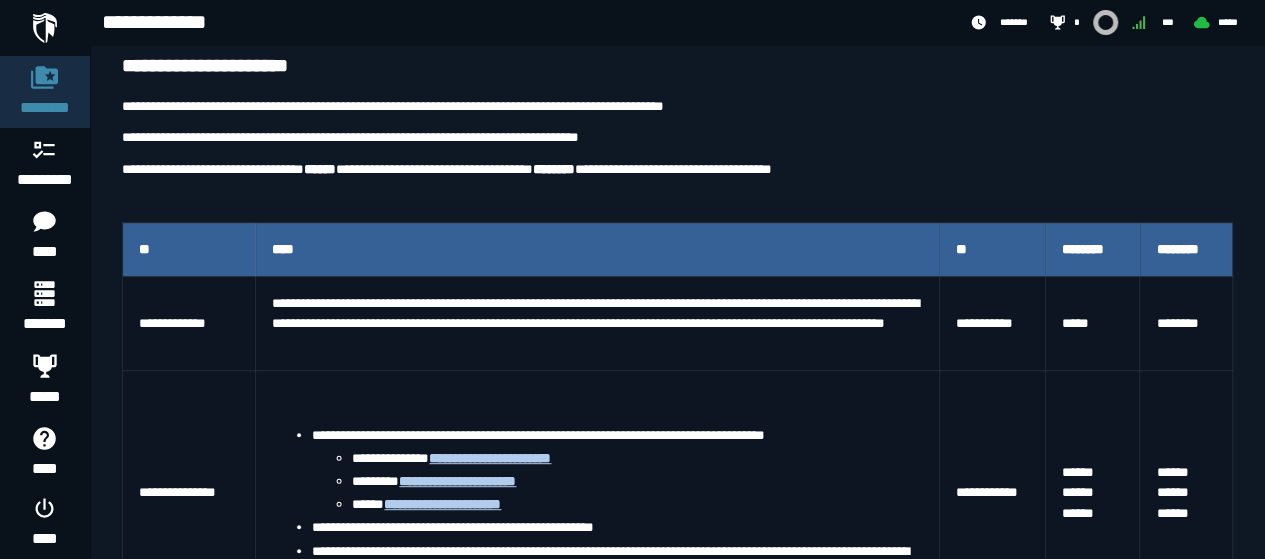 scroll, scrollTop: 400, scrollLeft: 0, axis: vertical 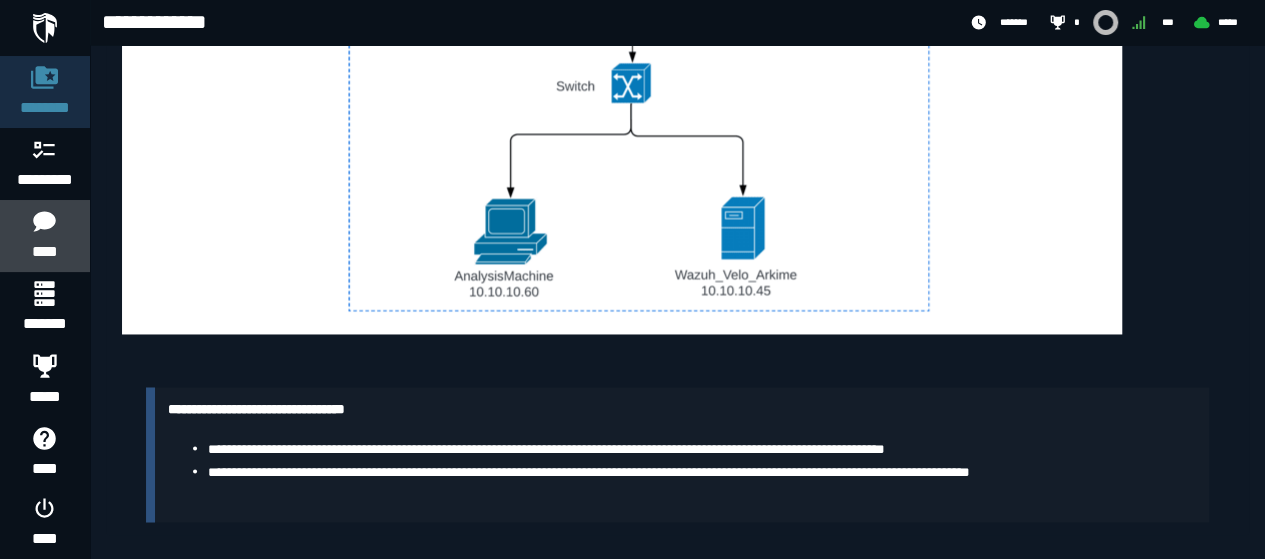 click 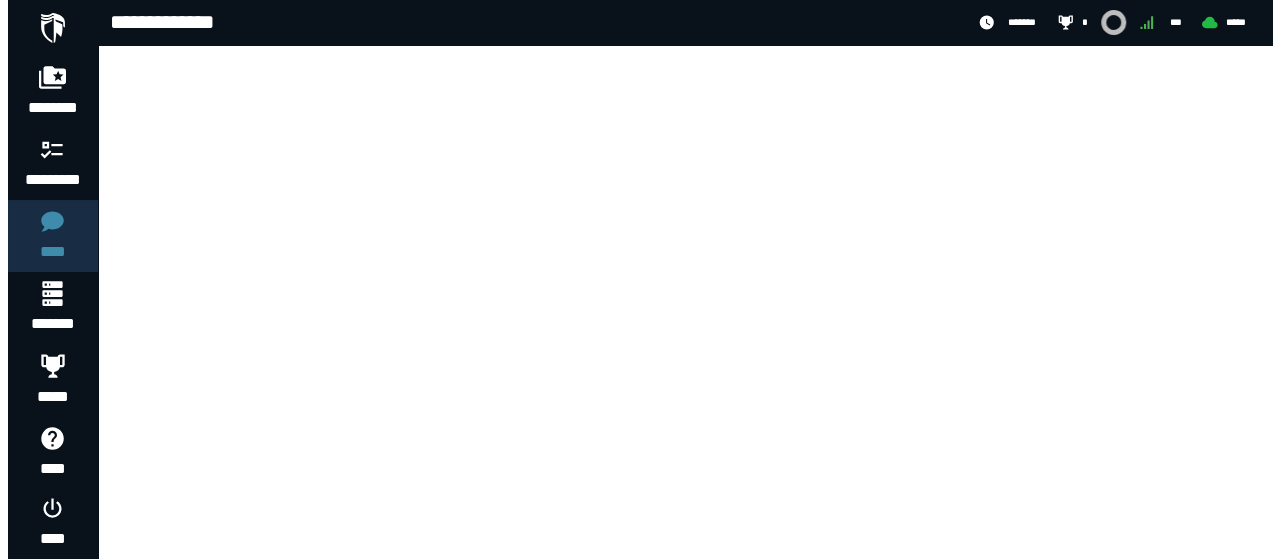 scroll, scrollTop: 0, scrollLeft: 0, axis: both 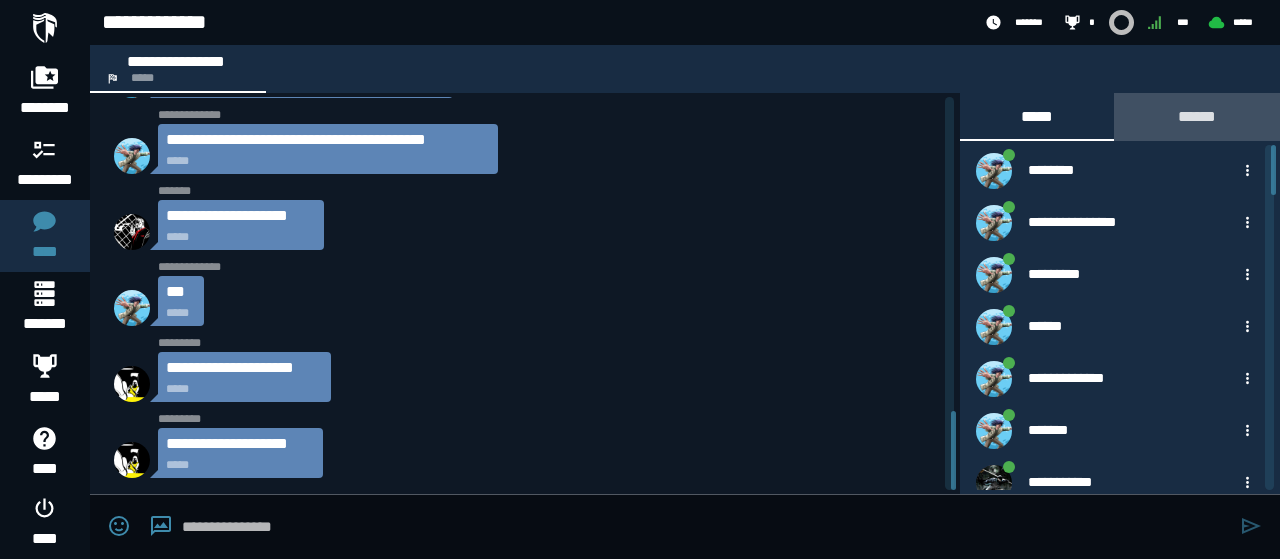 click on "******" at bounding box center (1197, 116) 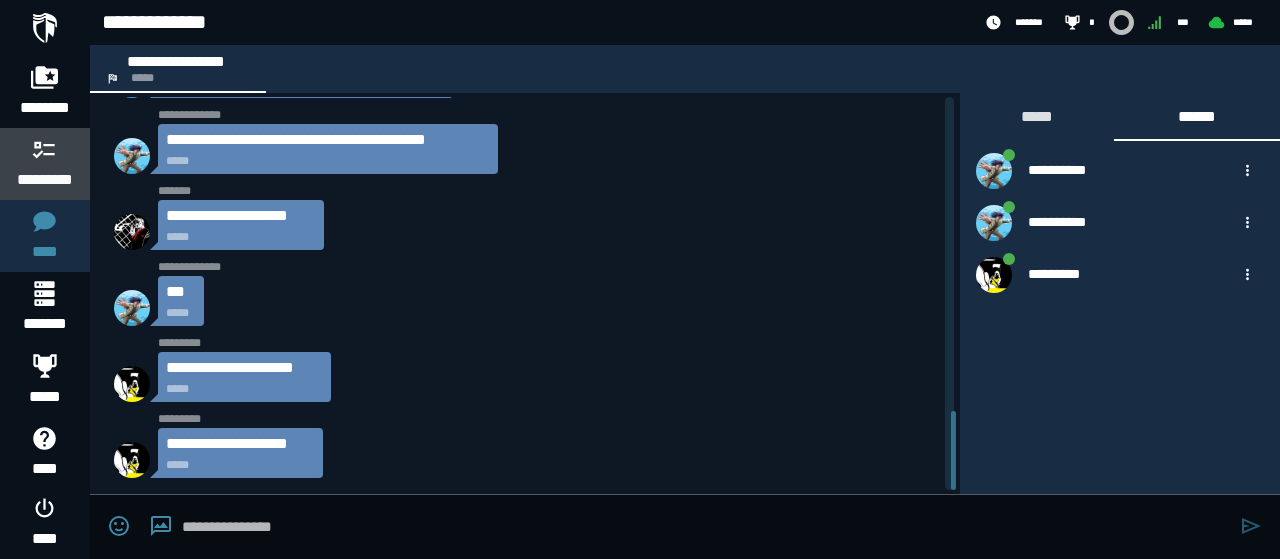 click 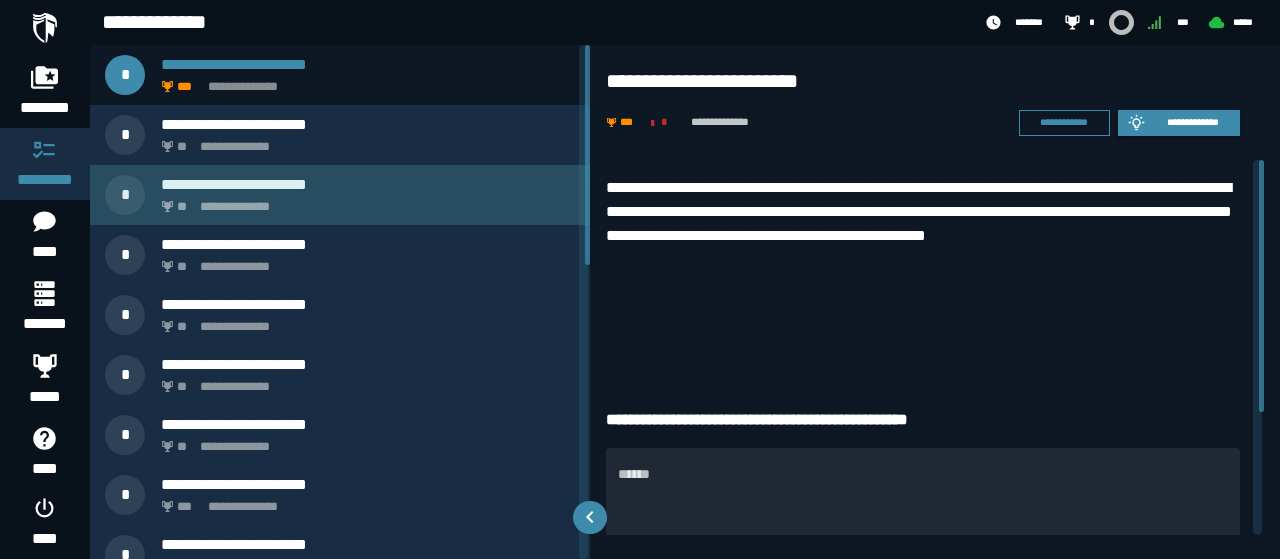 click on "**********" at bounding box center (340, 195) 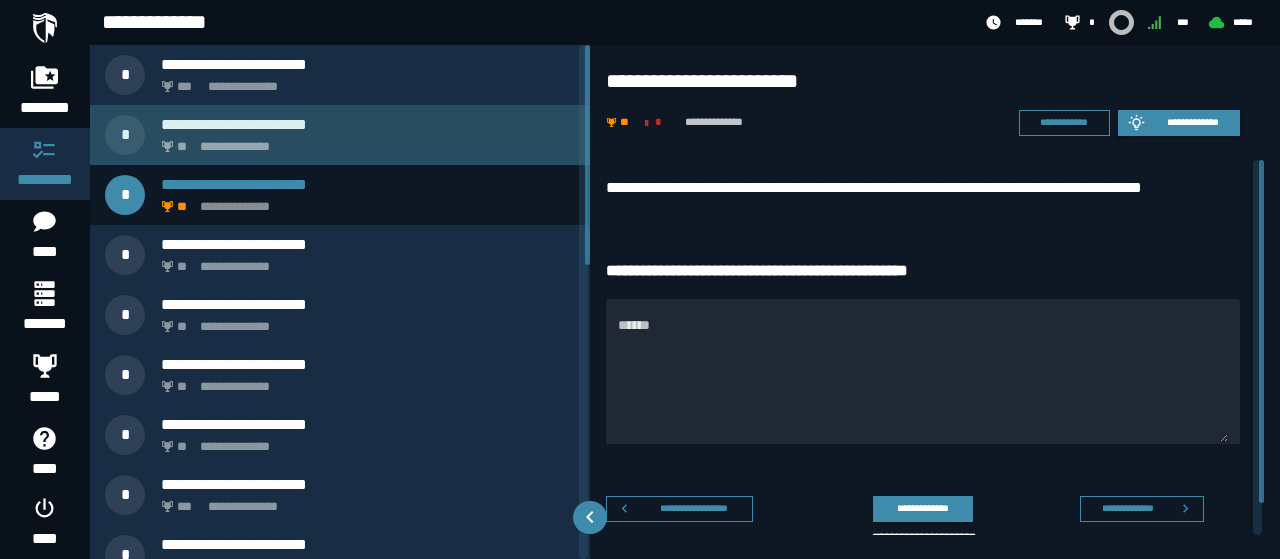 click on "**********" 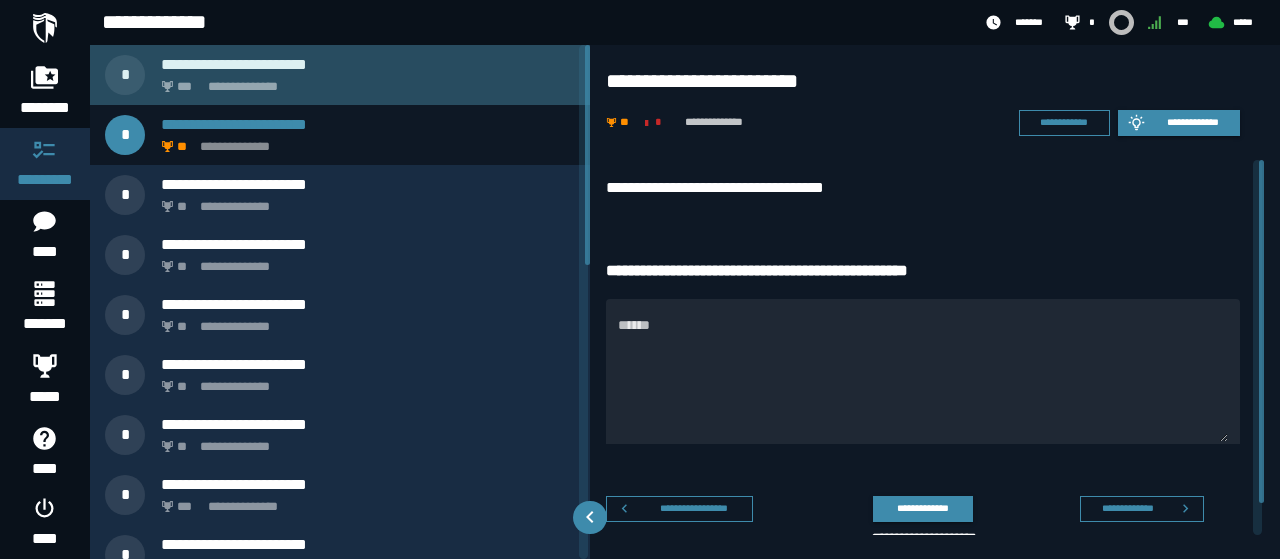 click on "**********" at bounding box center [364, 81] 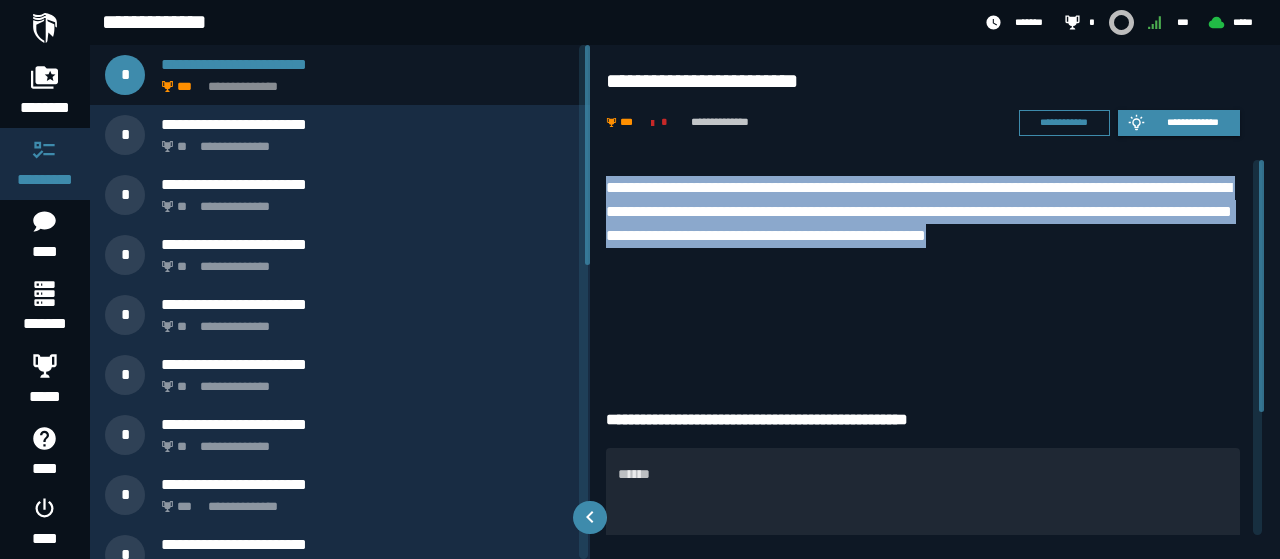 drag, startPoint x: 604, startPoint y: 183, endPoint x: 659, endPoint y: 278, distance: 109.77249 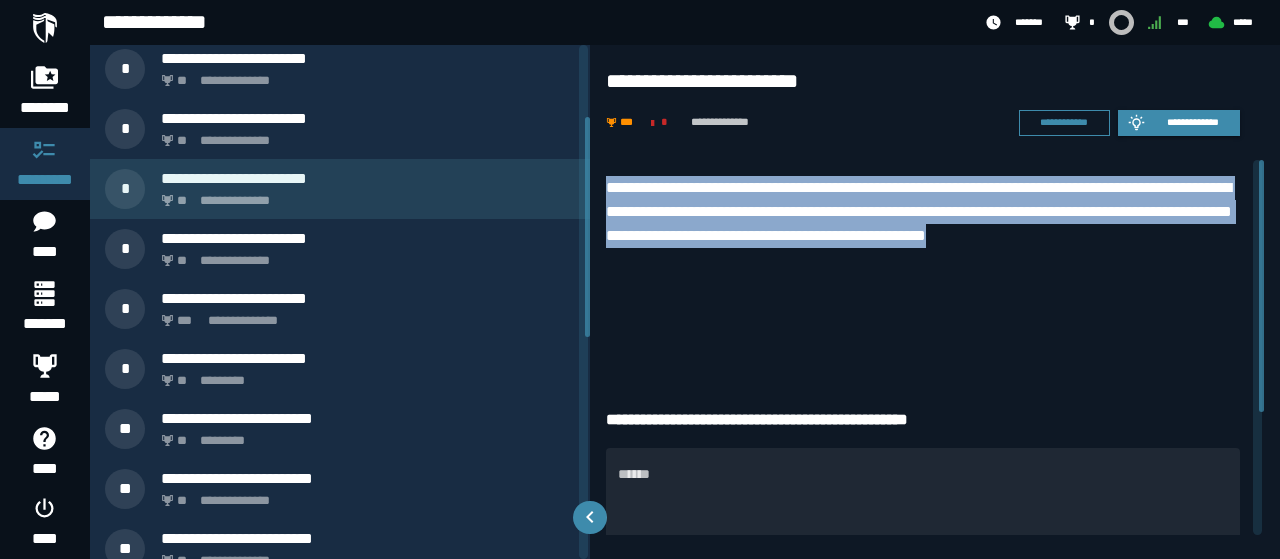 scroll, scrollTop: 0, scrollLeft: 0, axis: both 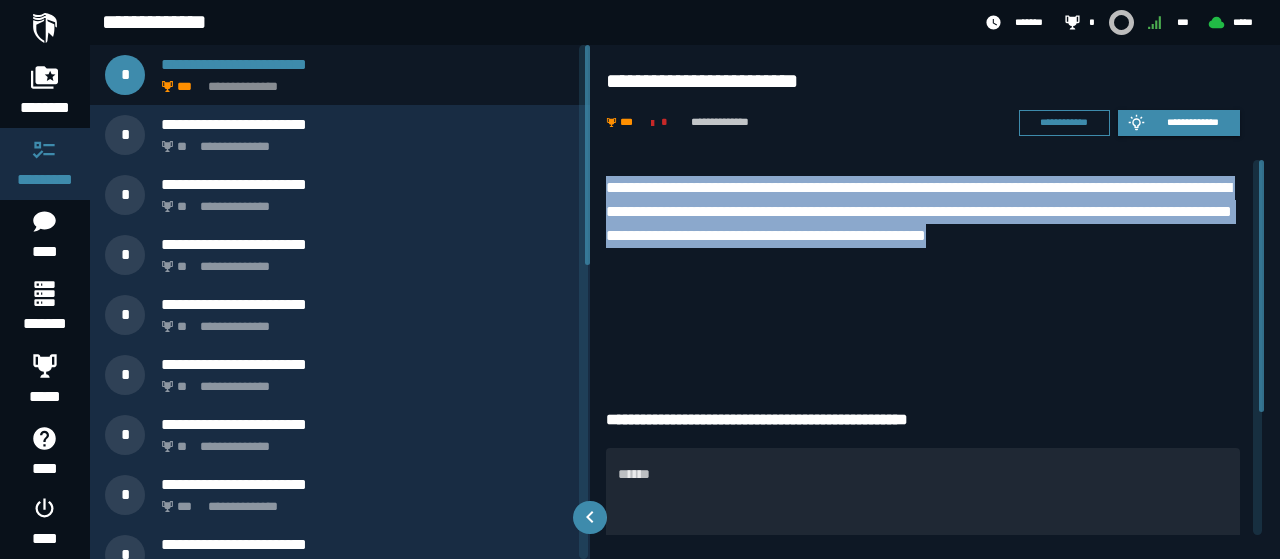 click on "**********" at bounding box center [923, 224] 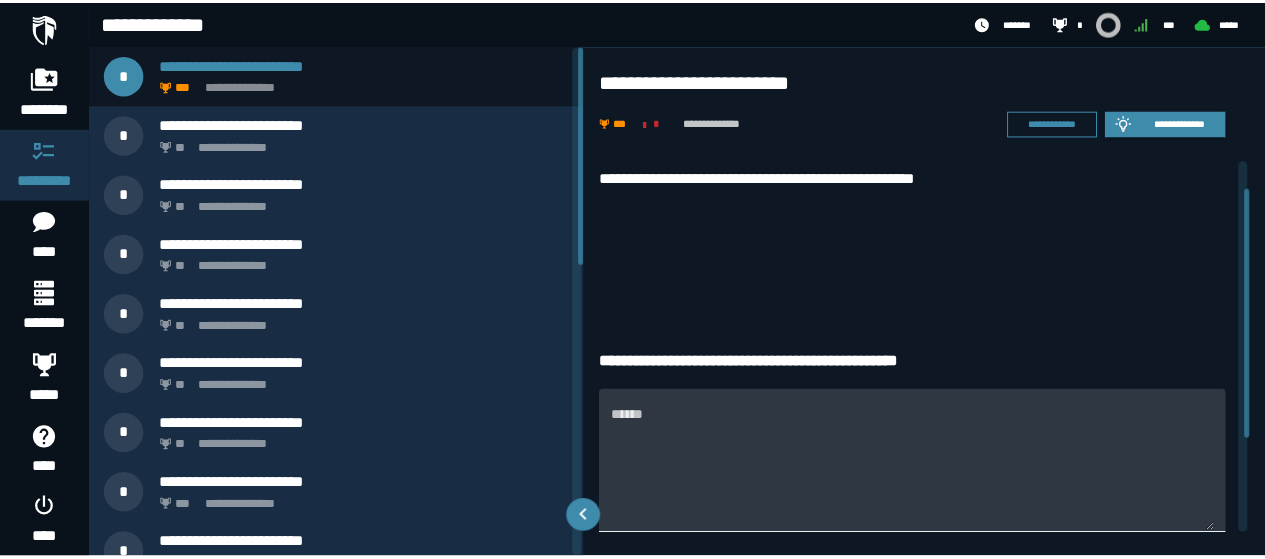 scroll, scrollTop: 183, scrollLeft: 0, axis: vertical 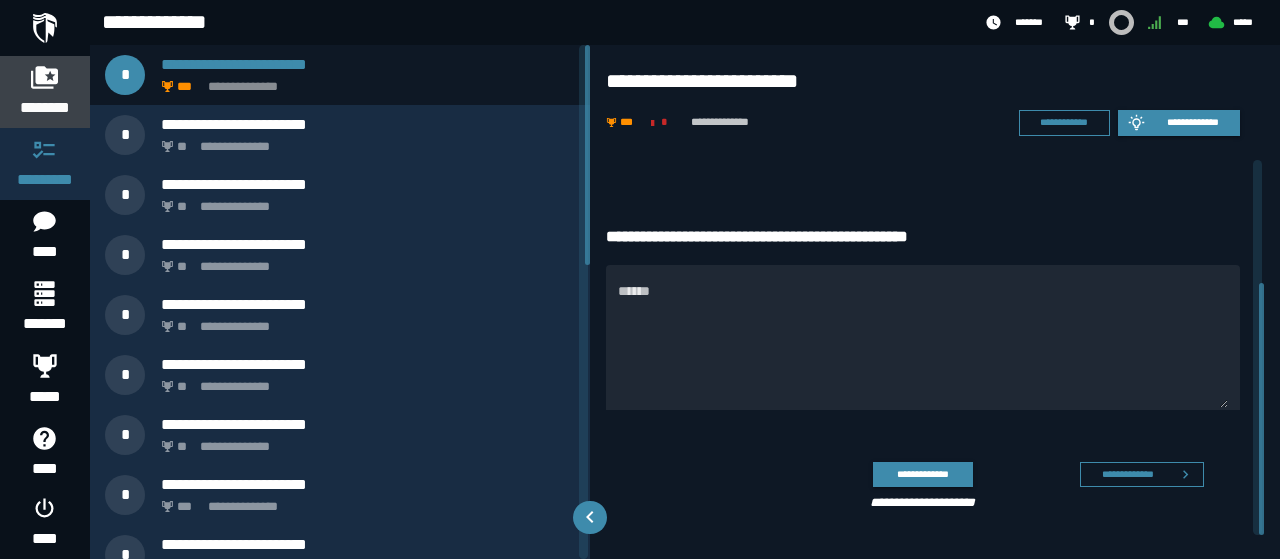 click on "********" at bounding box center (45, 92) 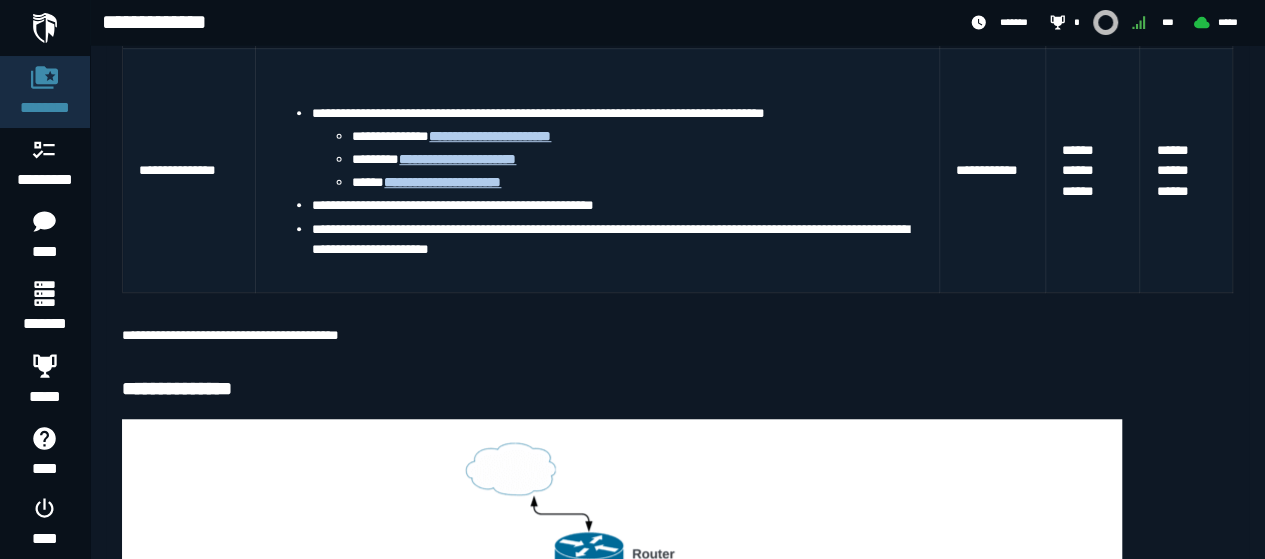 scroll, scrollTop: 600, scrollLeft: 0, axis: vertical 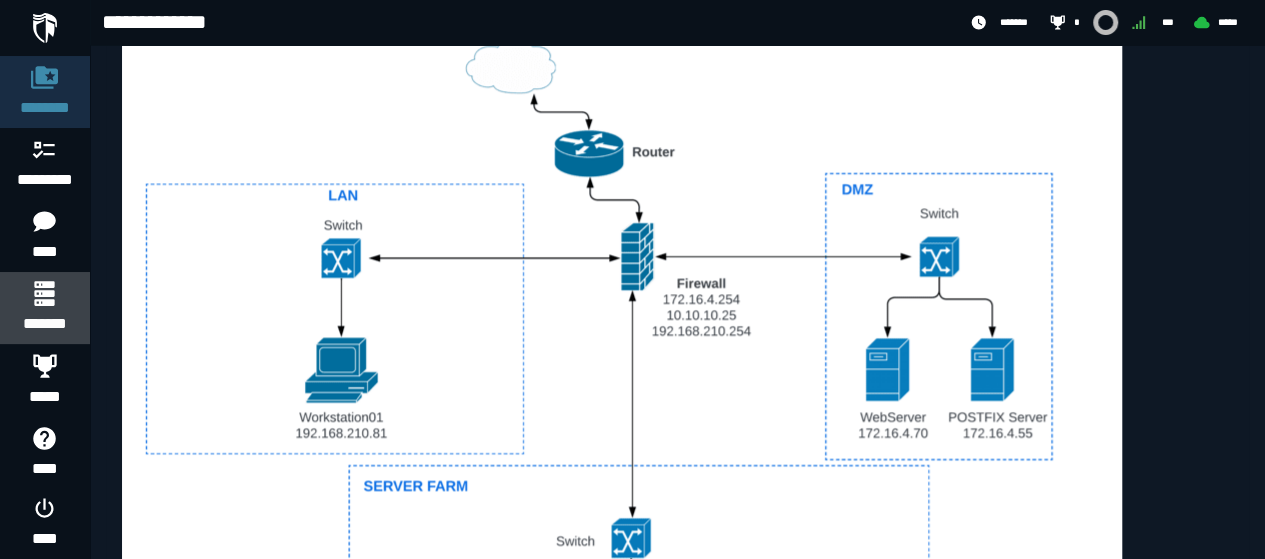 click 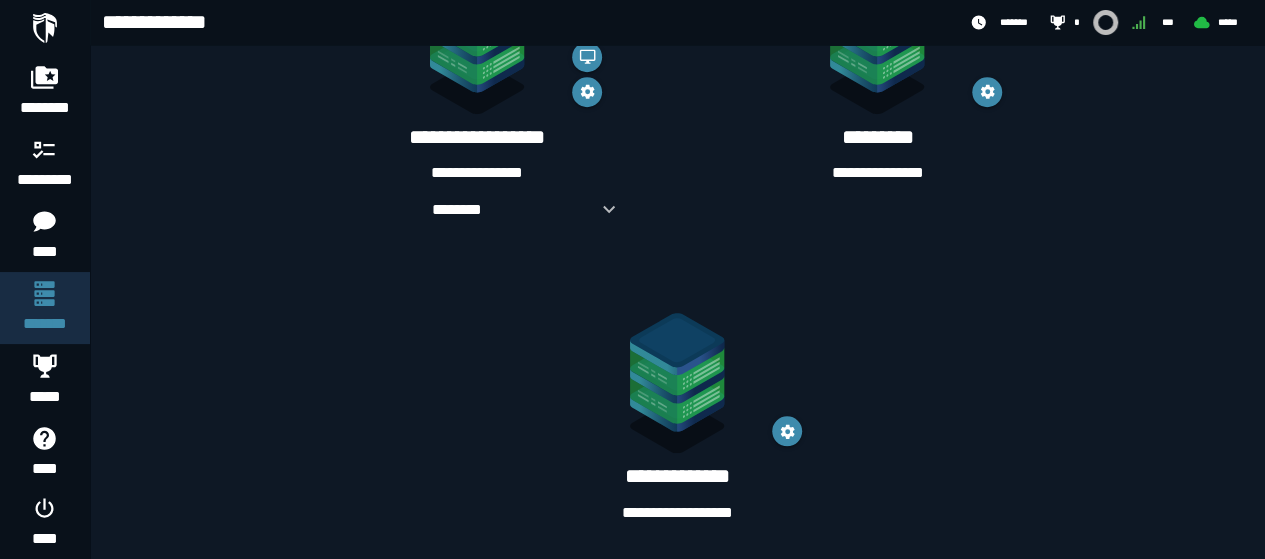 scroll, scrollTop: 816, scrollLeft: 0, axis: vertical 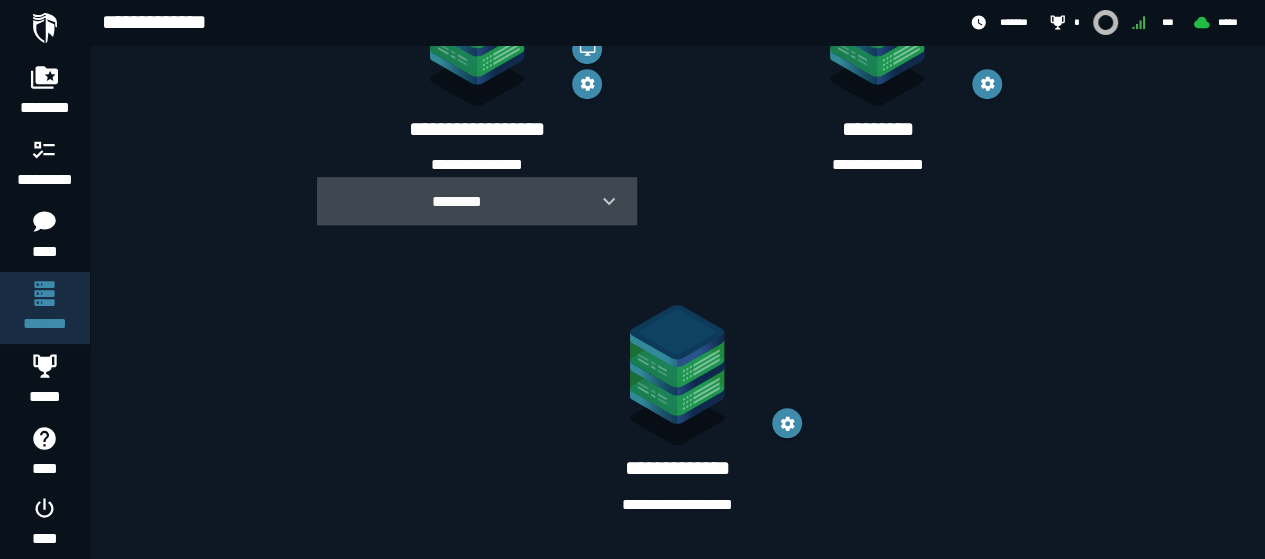 click 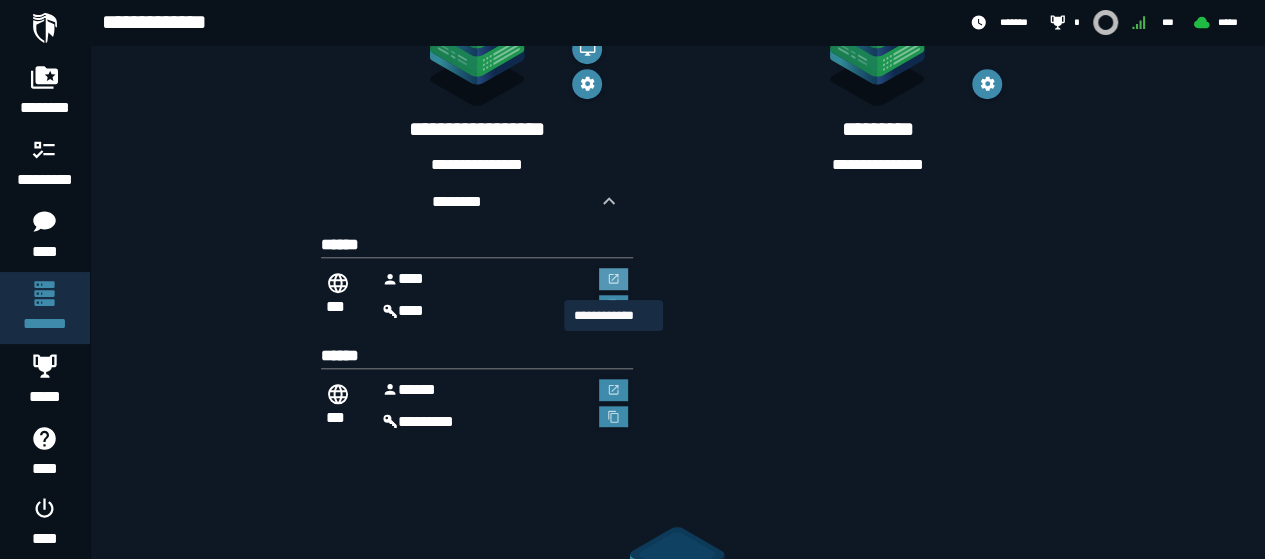 click 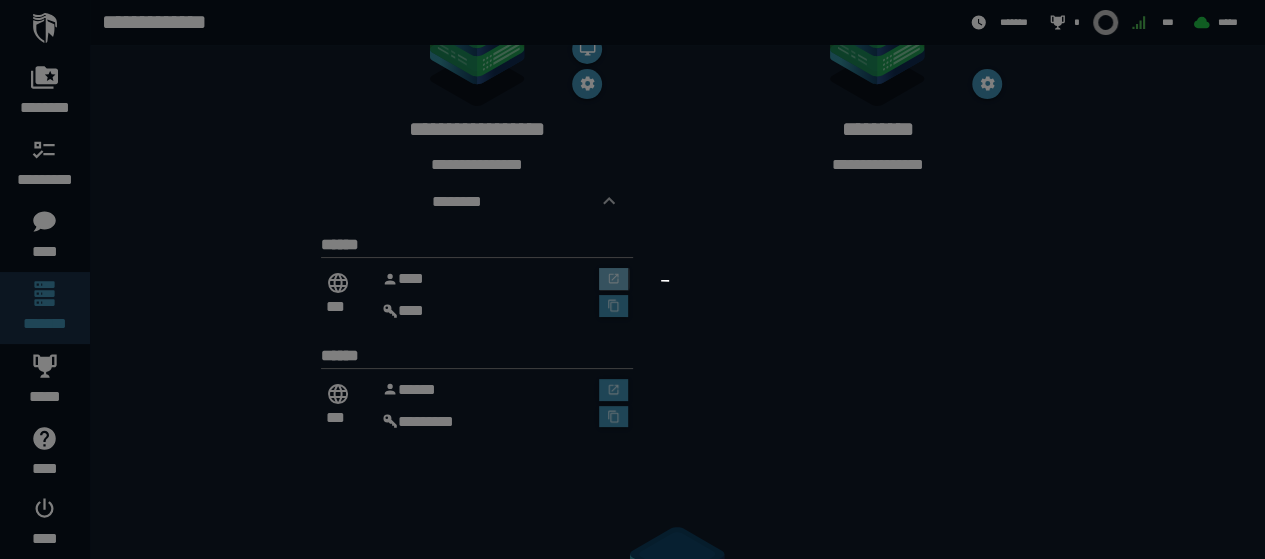 scroll, scrollTop: 0, scrollLeft: 0, axis: both 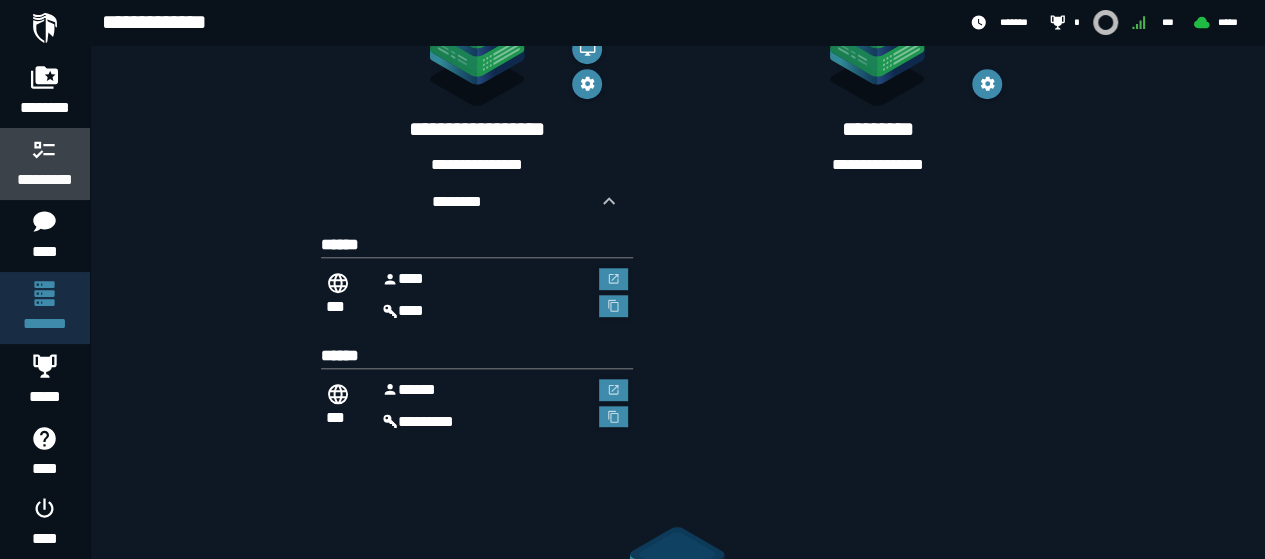 click on "*********" at bounding box center [45, 180] 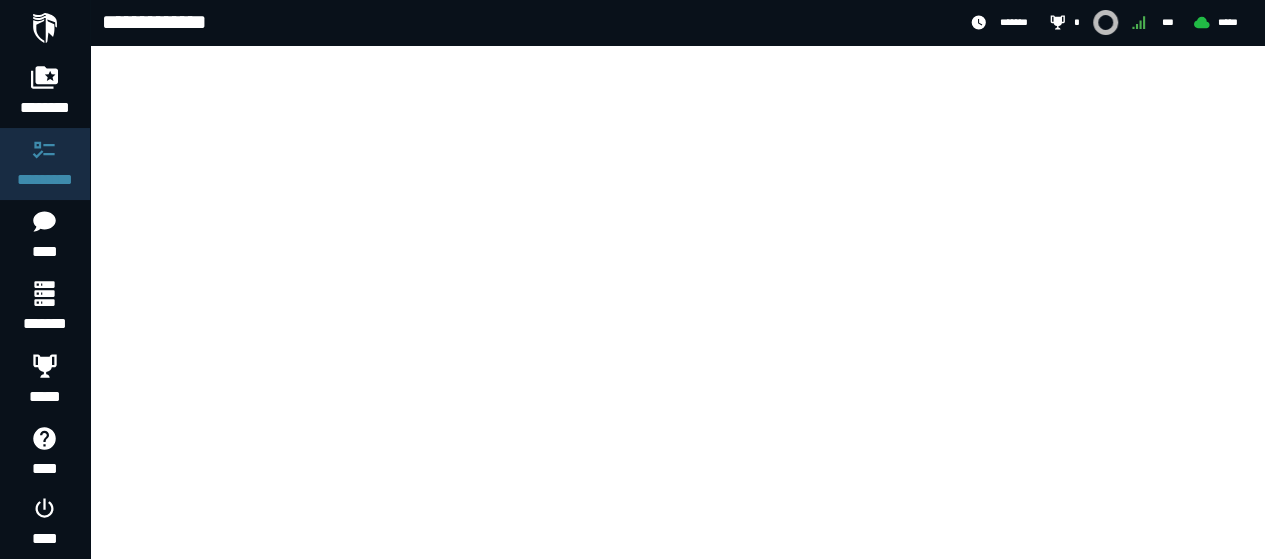 scroll, scrollTop: 0, scrollLeft: 0, axis: both 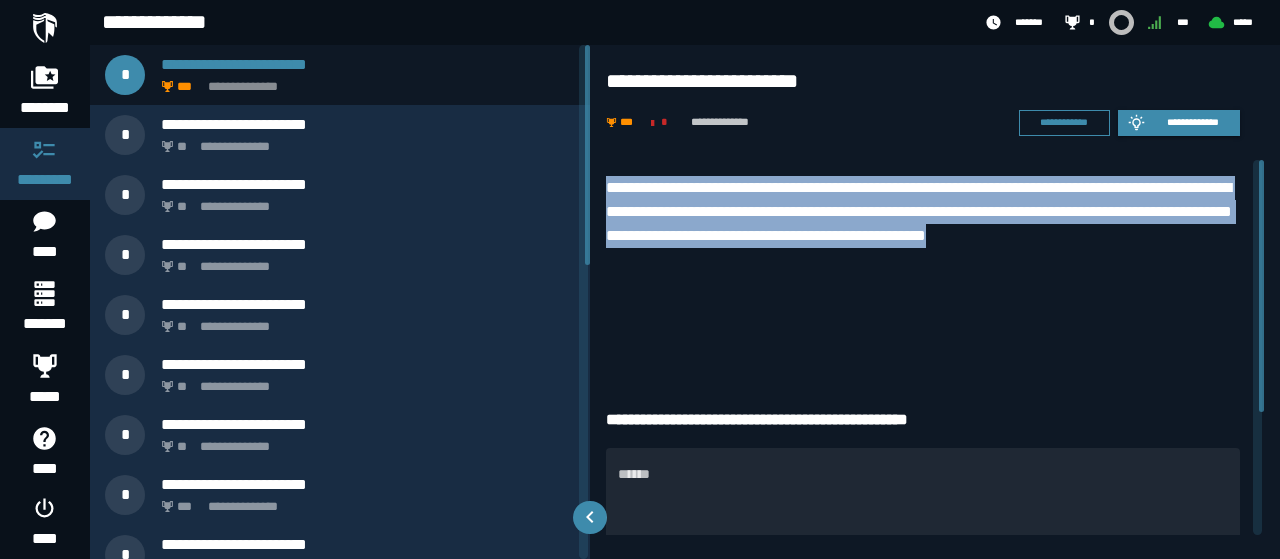 drag, startPoint x: 600, startPoint y: 179, endPoint x: 656, endPoint y: 263, distance: 100.95544 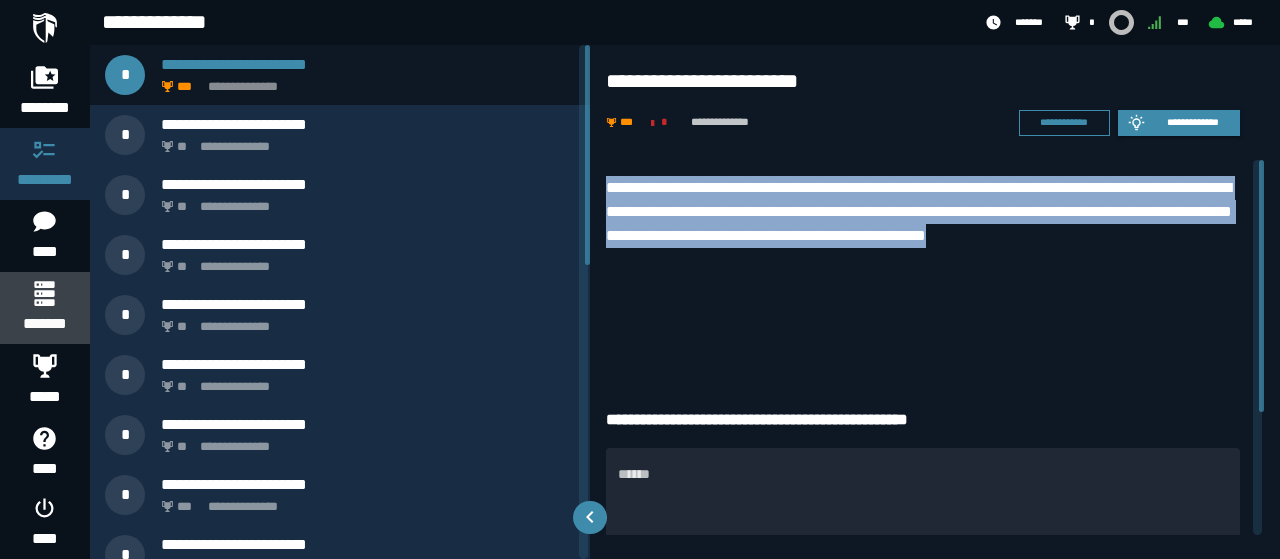 click at bounding box center [44, 293] 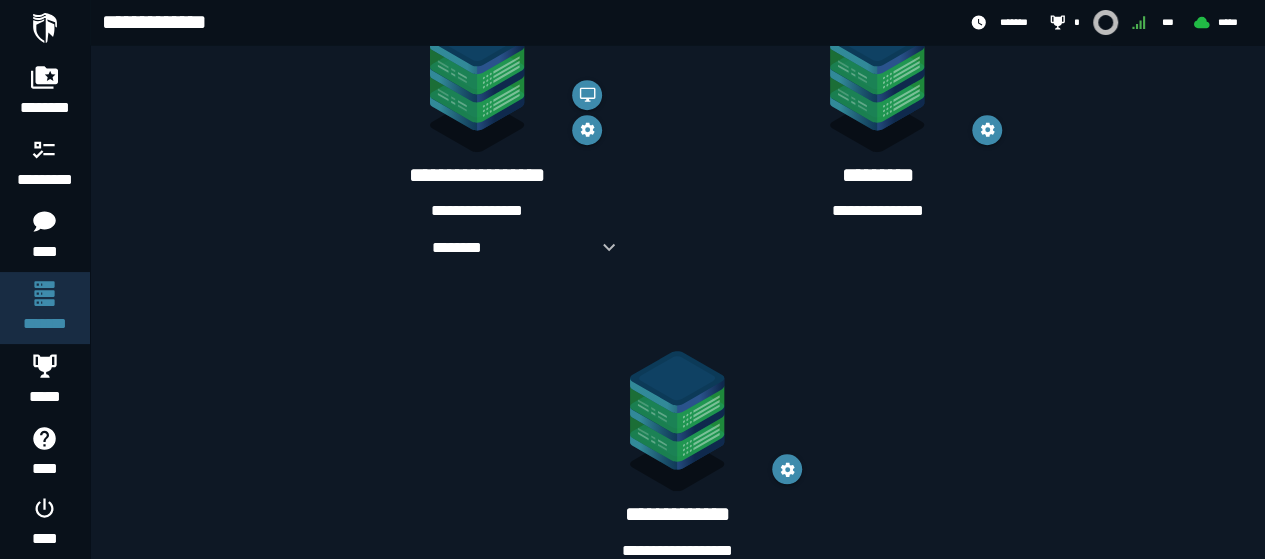scroll, scrollTop: 816, scrollLeft: 0, axis: vertical 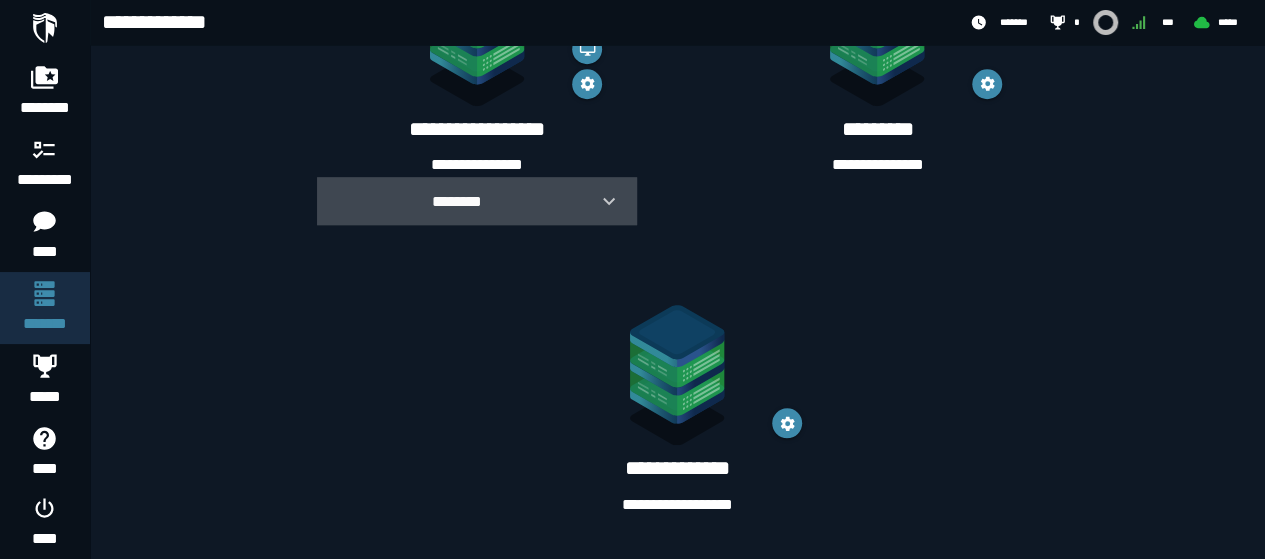 click 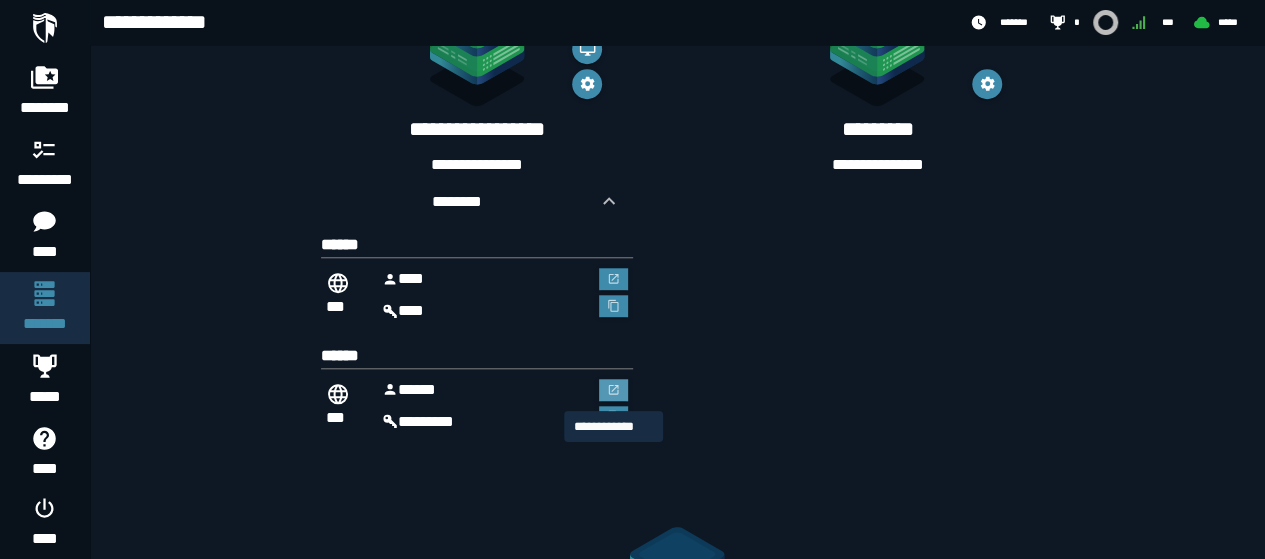 click 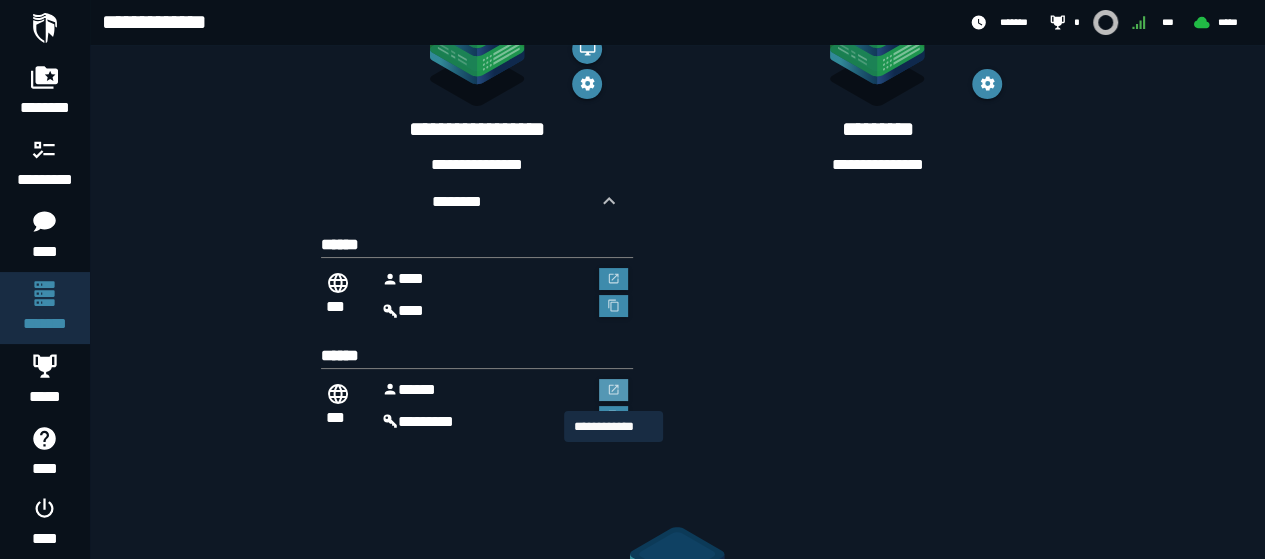 scroll, scrollTop: 0, scrollLeft: 0, axis: both 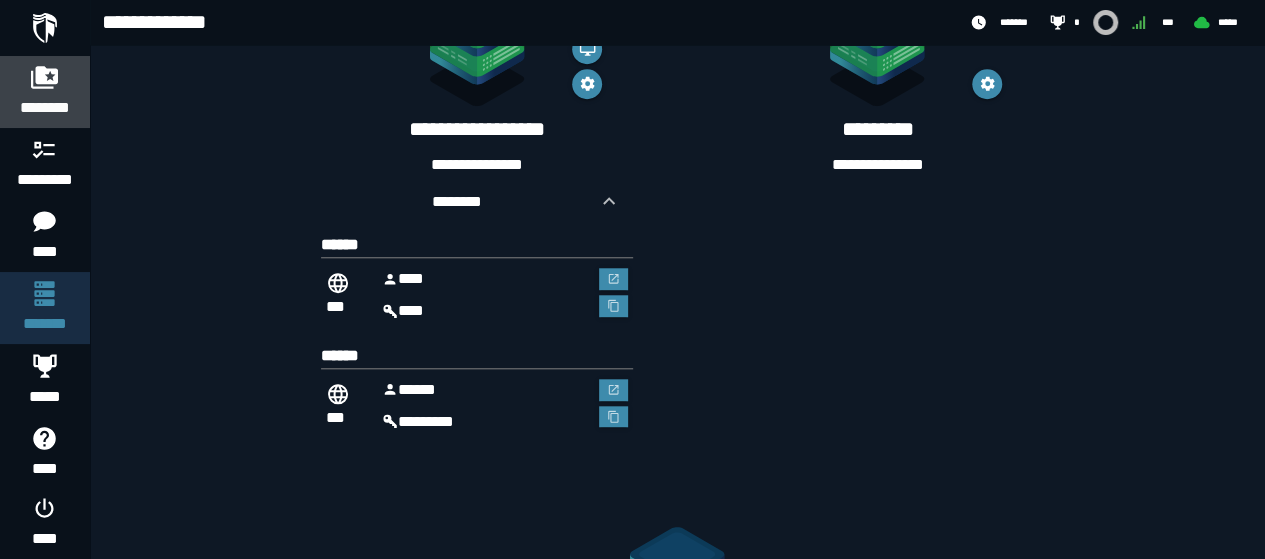click on "********" at bounding box center (45, 108) 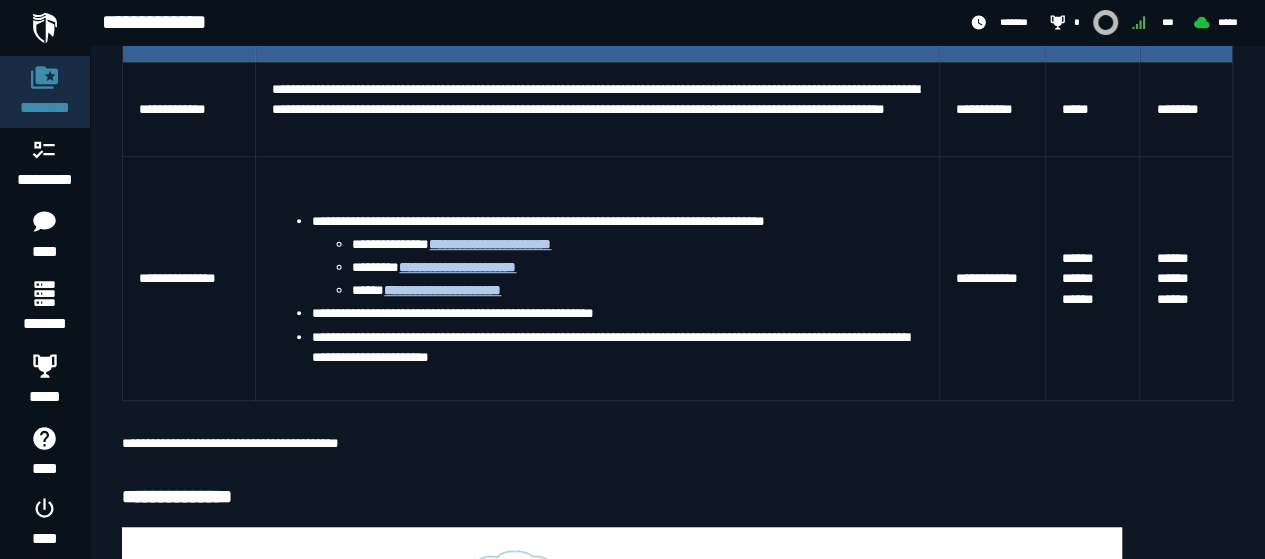 scroll, scrollTop: 500, scrollLeft: 0, axis: vertical 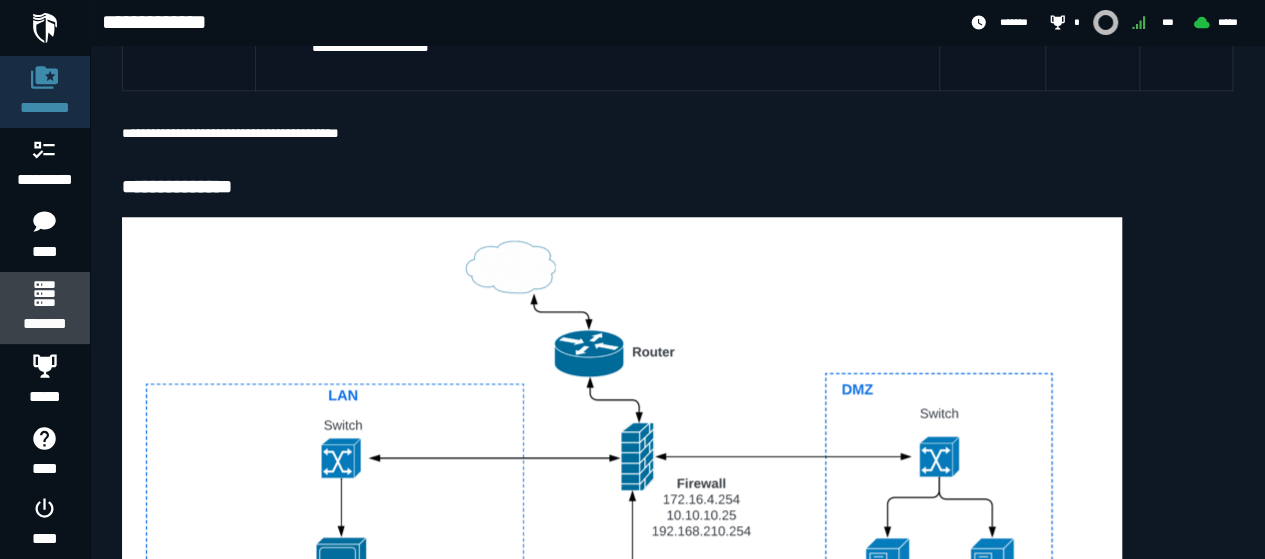 click 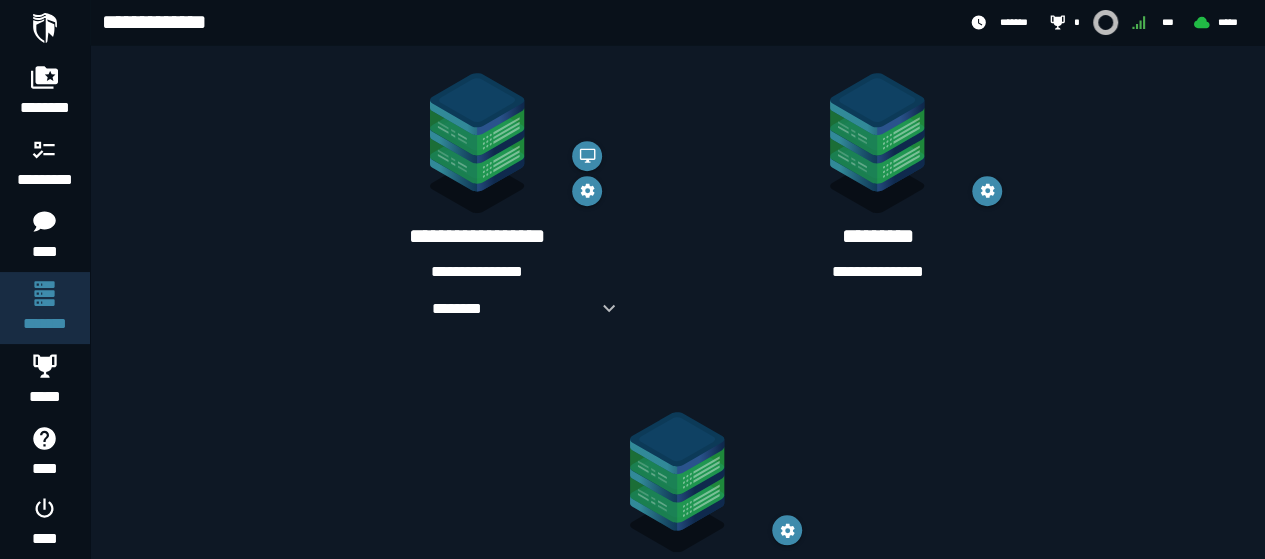 scroll, scrollTop: 800, scrollLeft: 0, axis: vertical 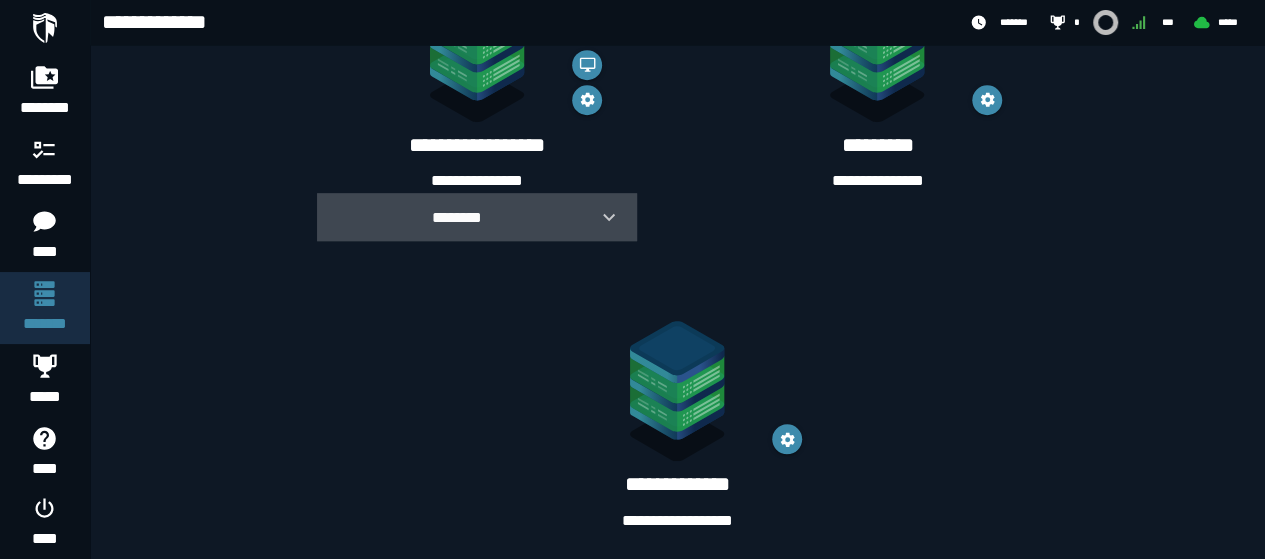 click 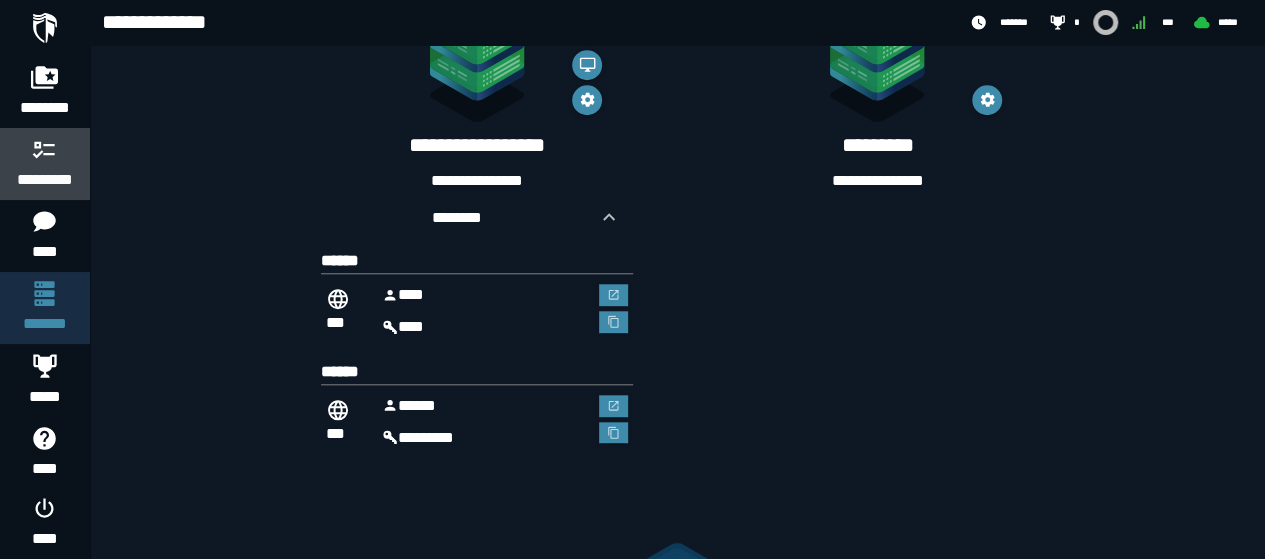 click on "*********" at bounding box center [45, 164] 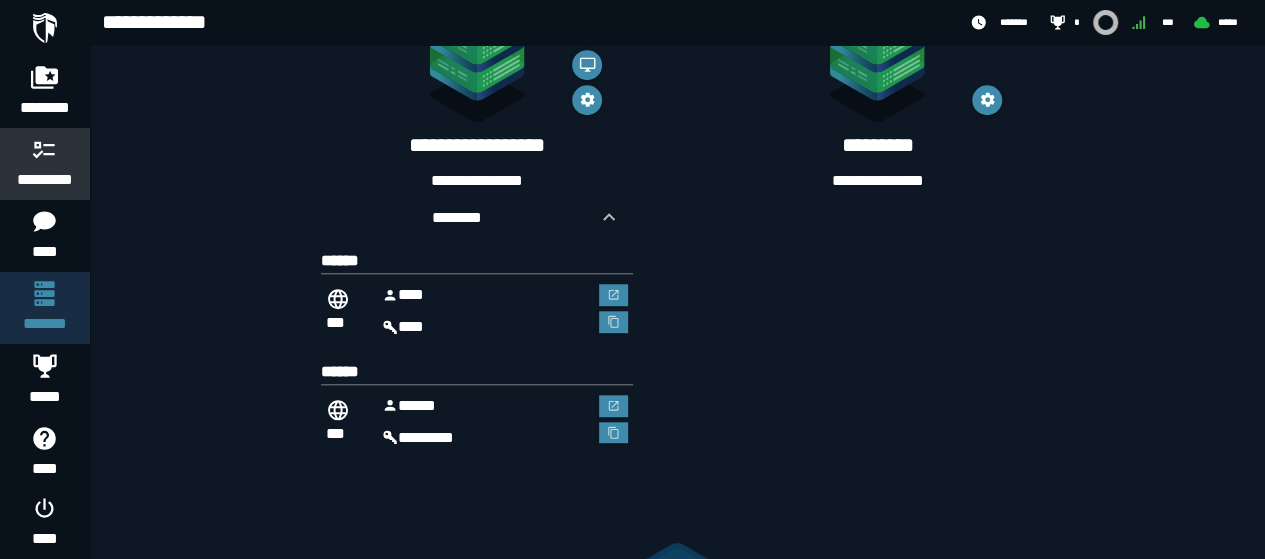 scroll, scrollTop: 0, scrollLeft: 0, axis: both 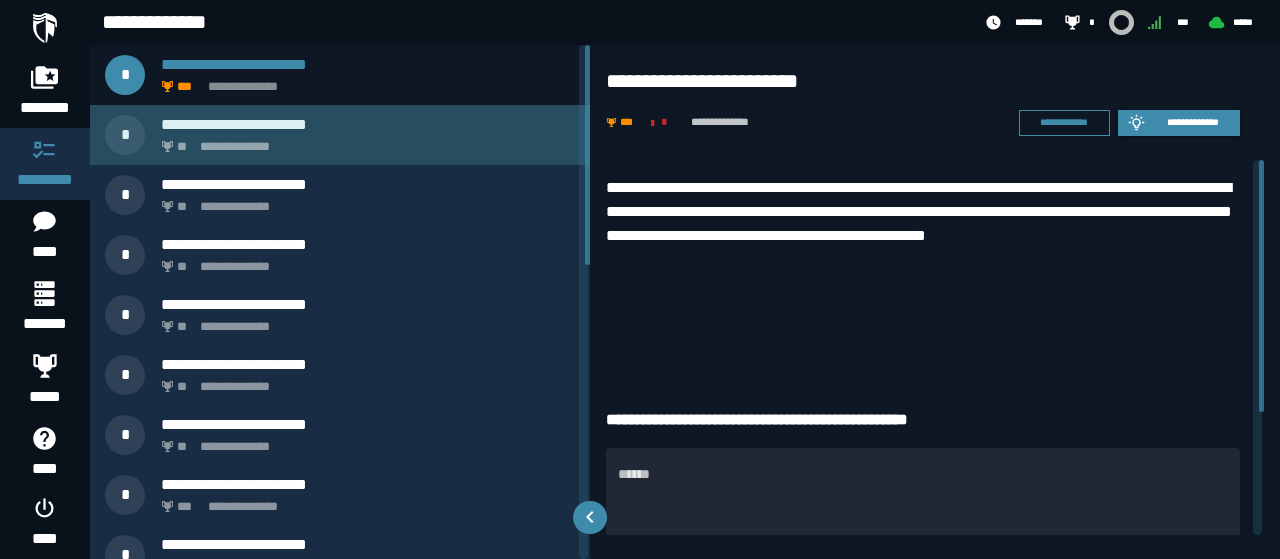 click on "**********" at bounding box center [364, 141] 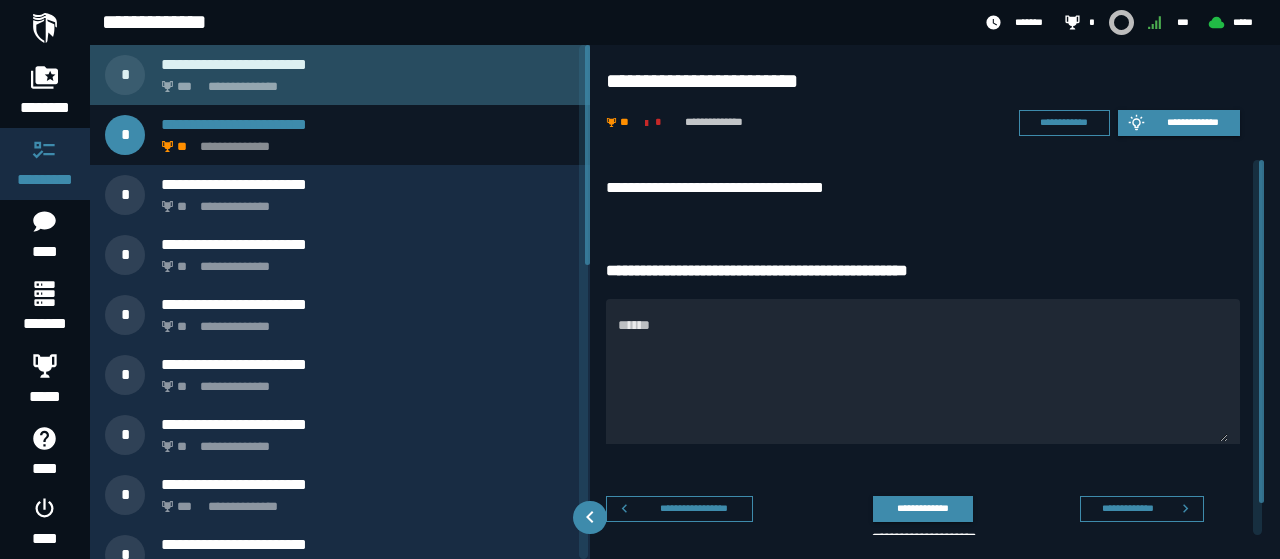 click on "**********" 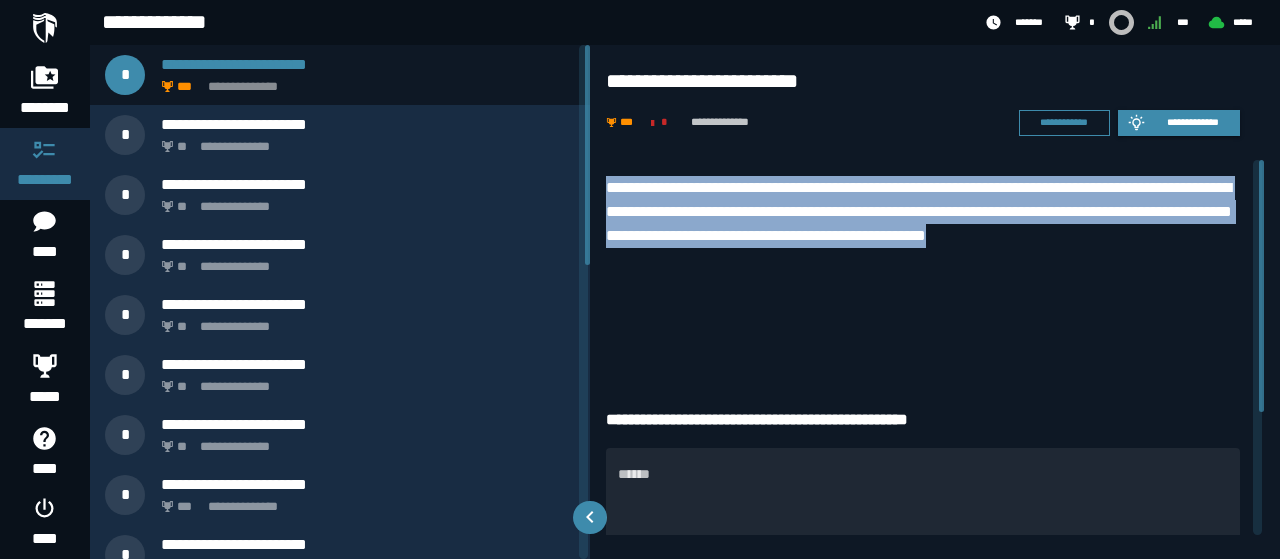 drag, startPoint x: 606, startPoint y: 189, endPoint x: 655, endPoint y: 263, distance: 88.752464 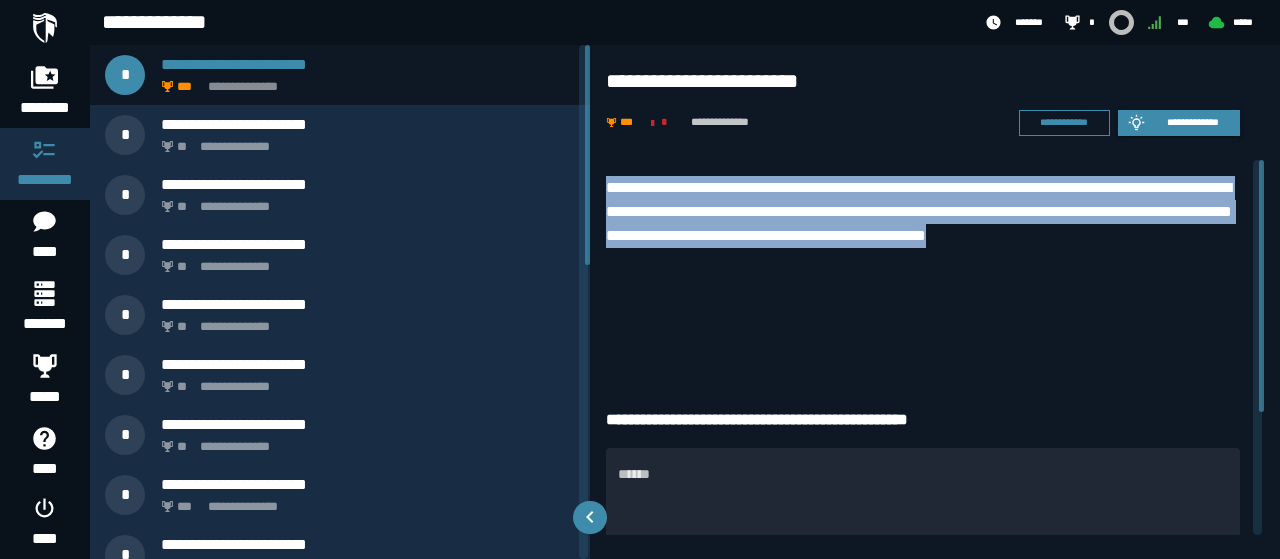 copy on "**********" 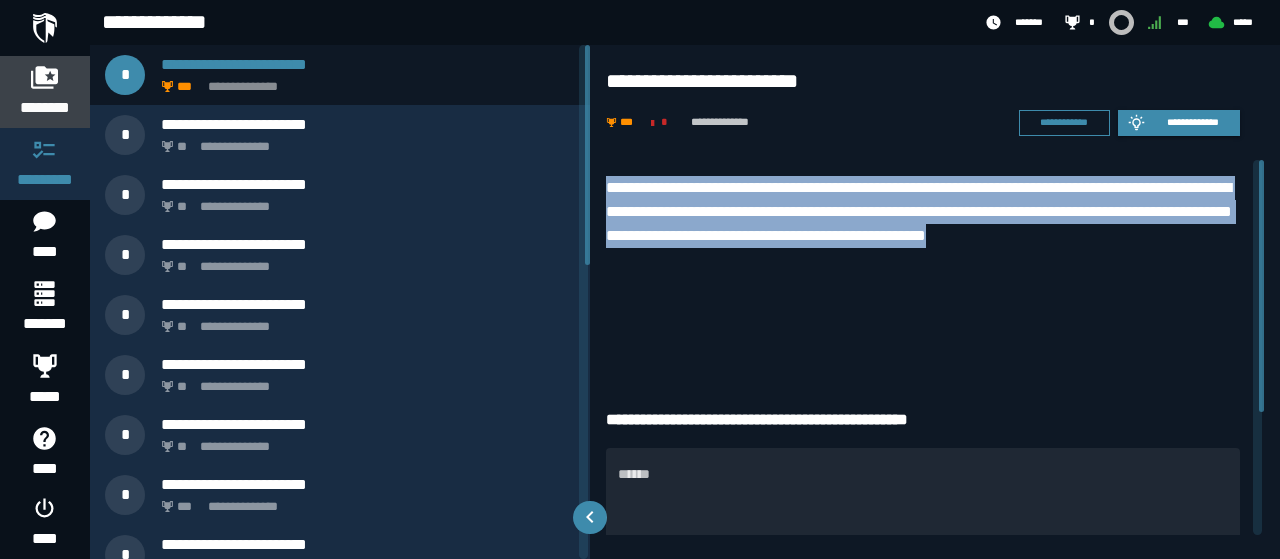 click on "********" at bounding box center (45, 108) 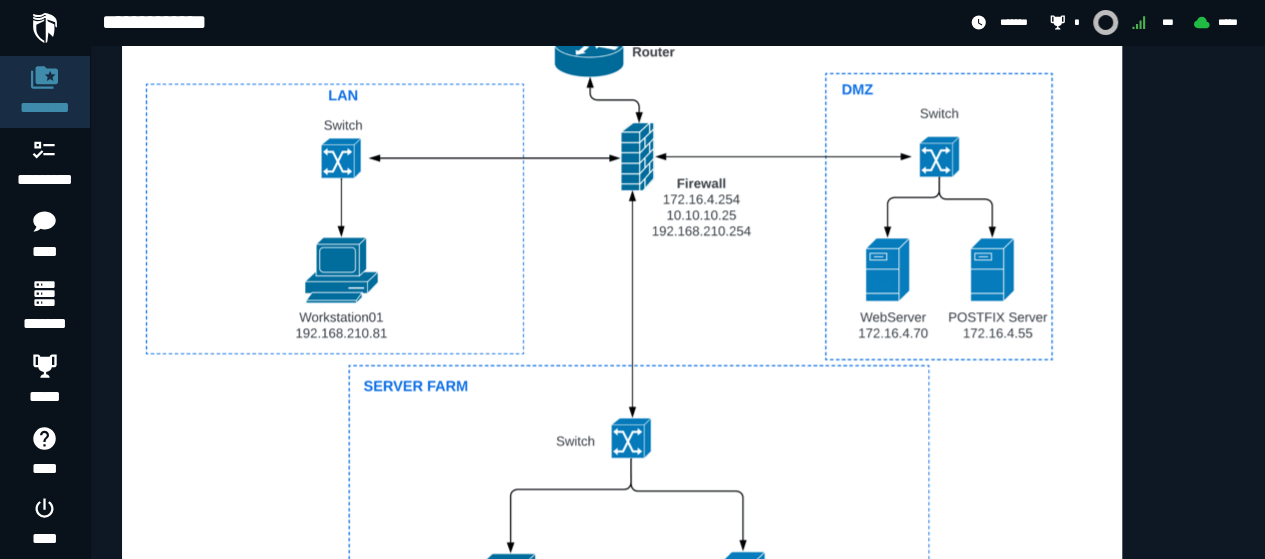 scroll, scrollTop: 1000, scrollLeft: 0, axis: vertical 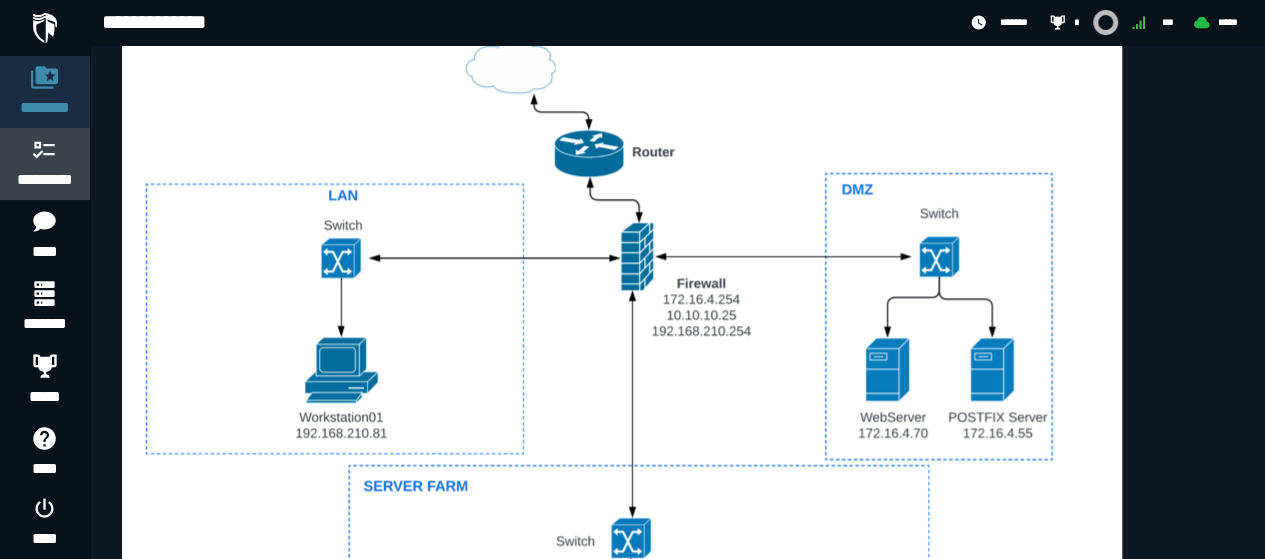 click at bounding box center (45, 149) 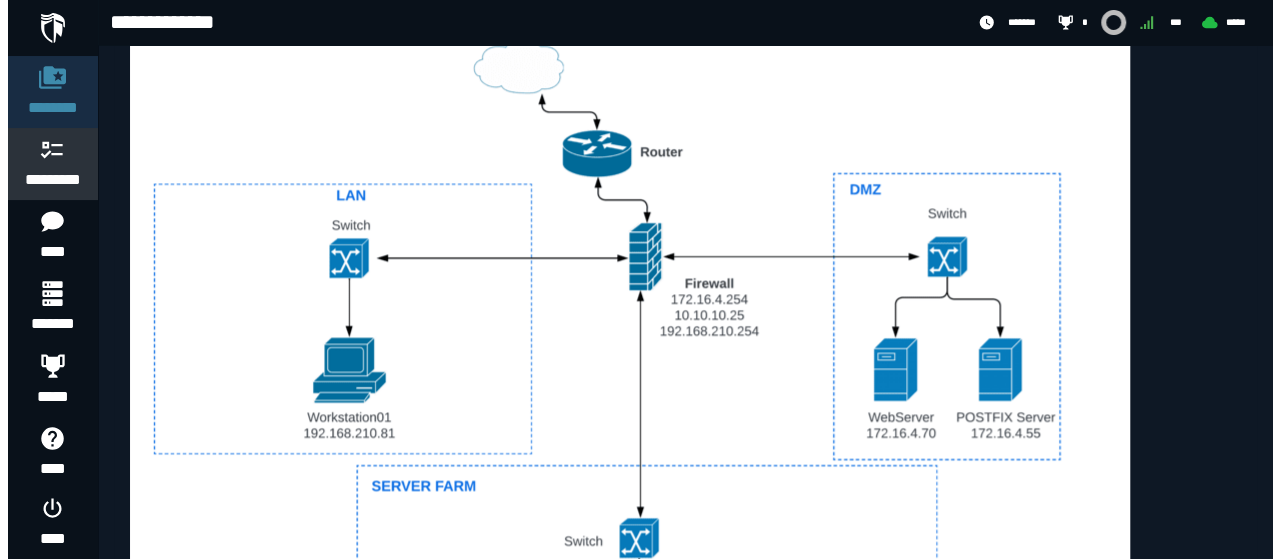 scroll, scrollTop: 0, scrollLeft: 0, axis: both 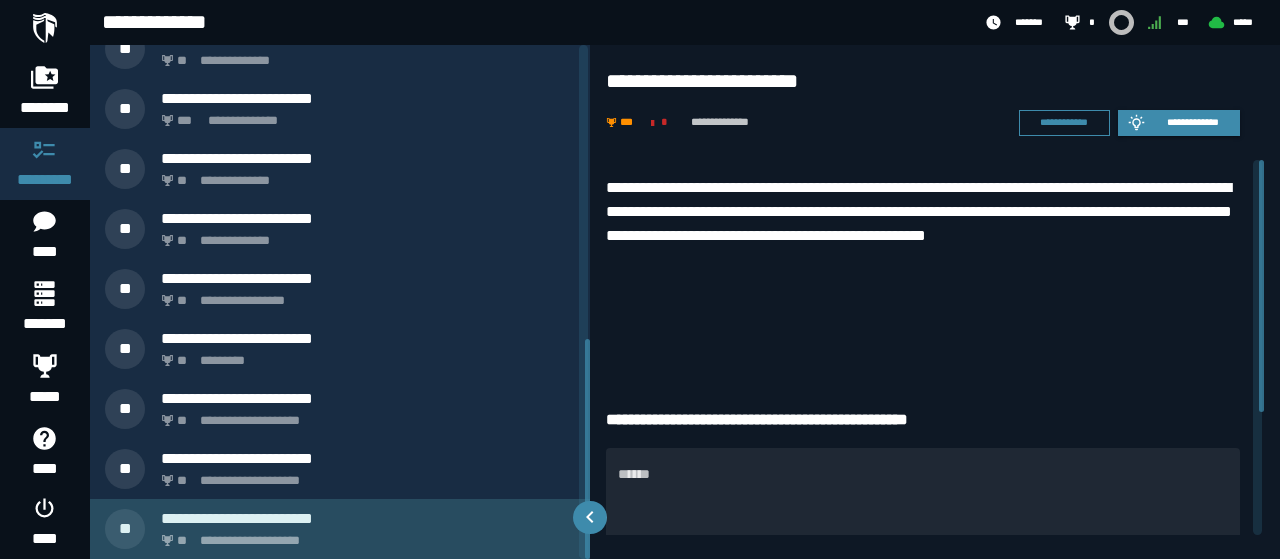 click on "**********" at bounding box center (368, 518) 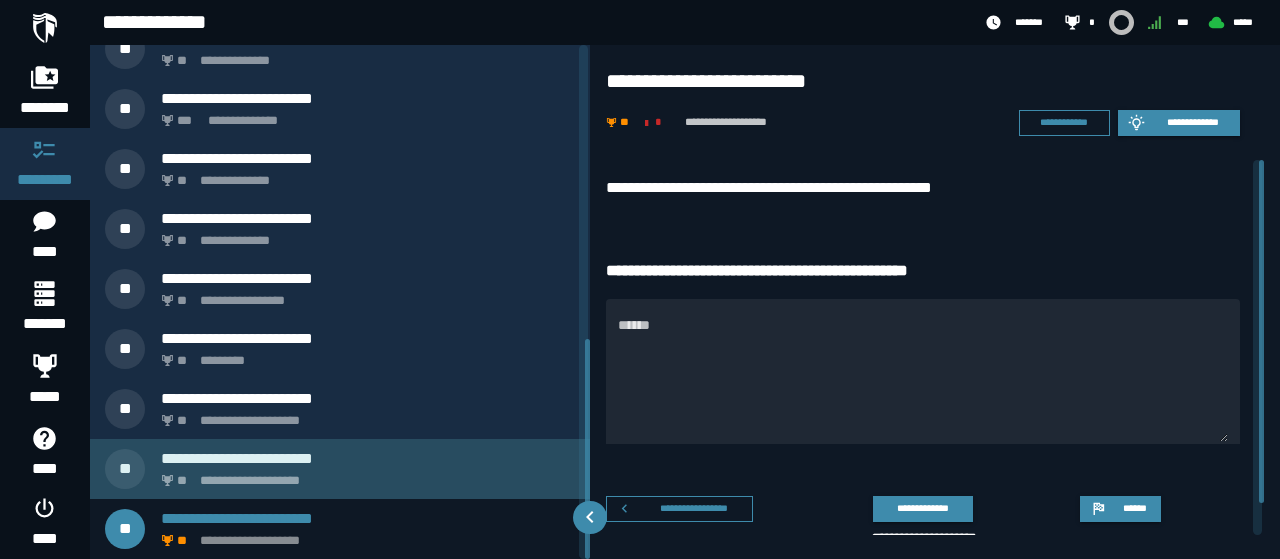 click on "**********" at bounding box center (368, 458) 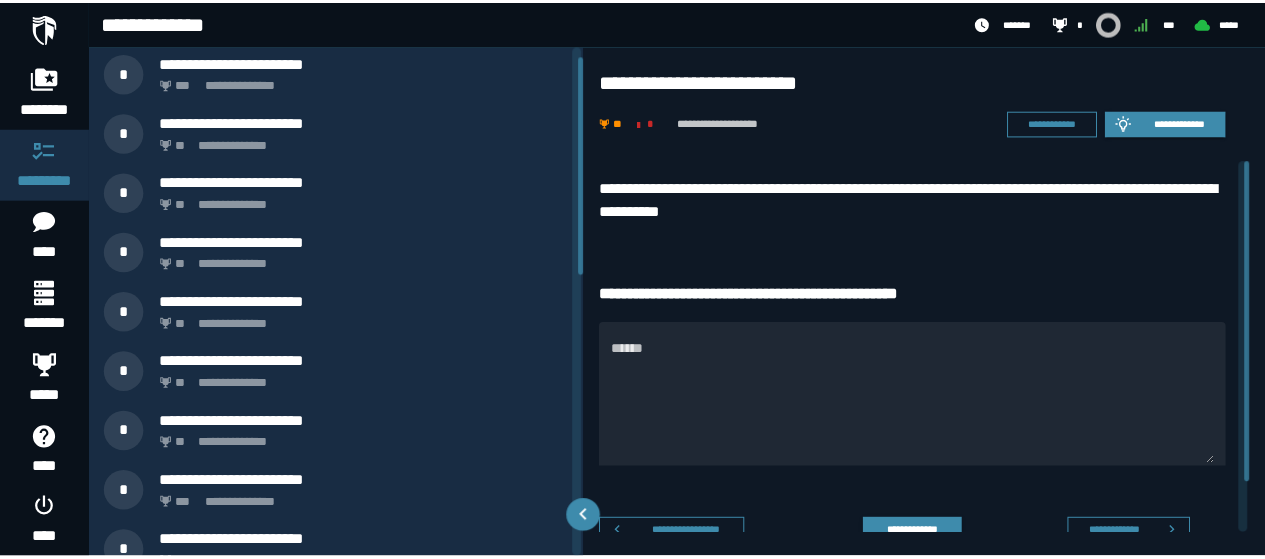 scroll, scrollTop: 0, scrollLeft: 0, axis: both 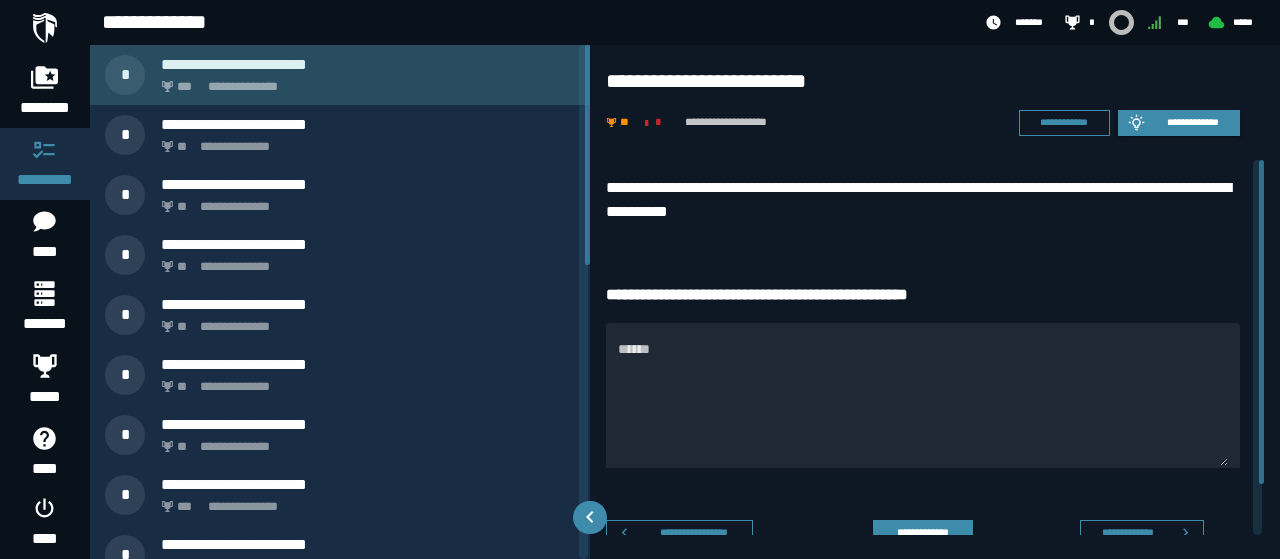 click on "**********" at bounding box center [364, 81] 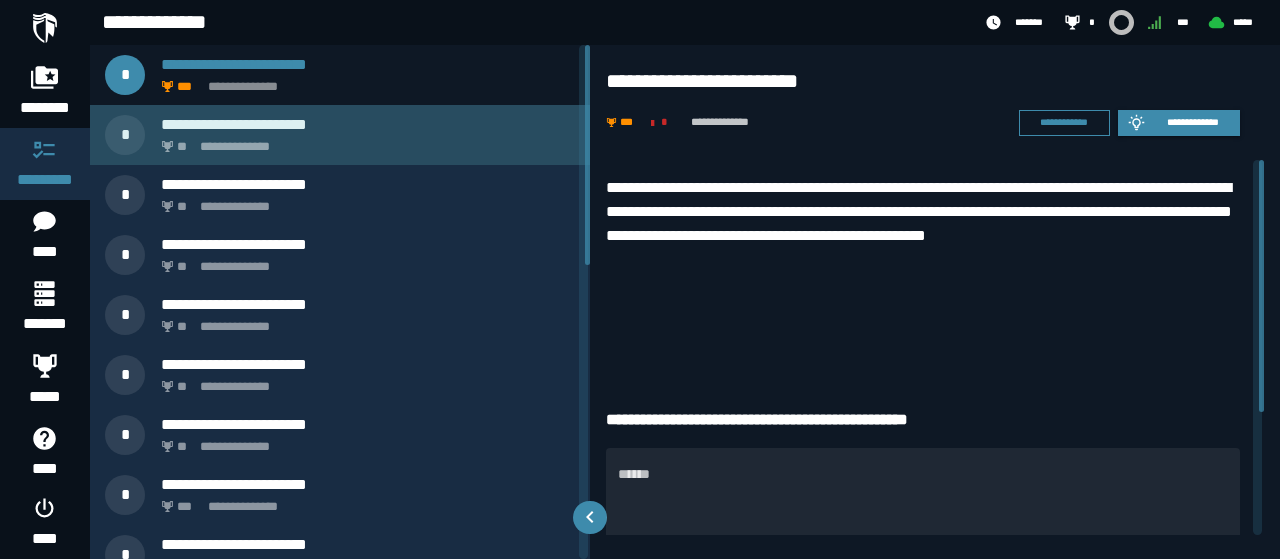 click on "**********" at bounding box center [364, 141] 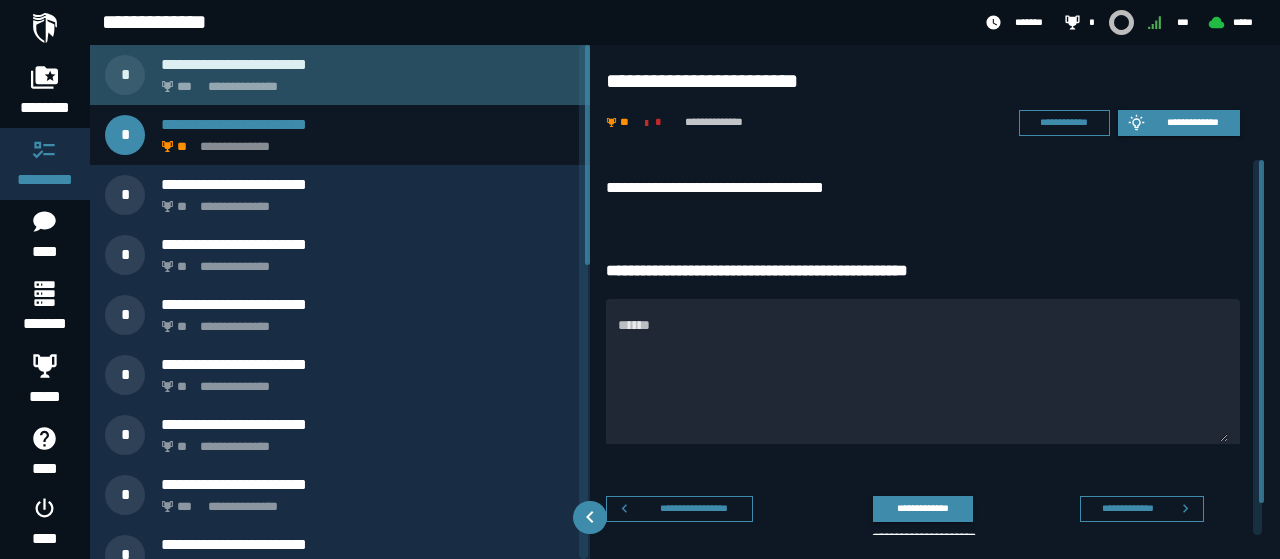 click on "**********" 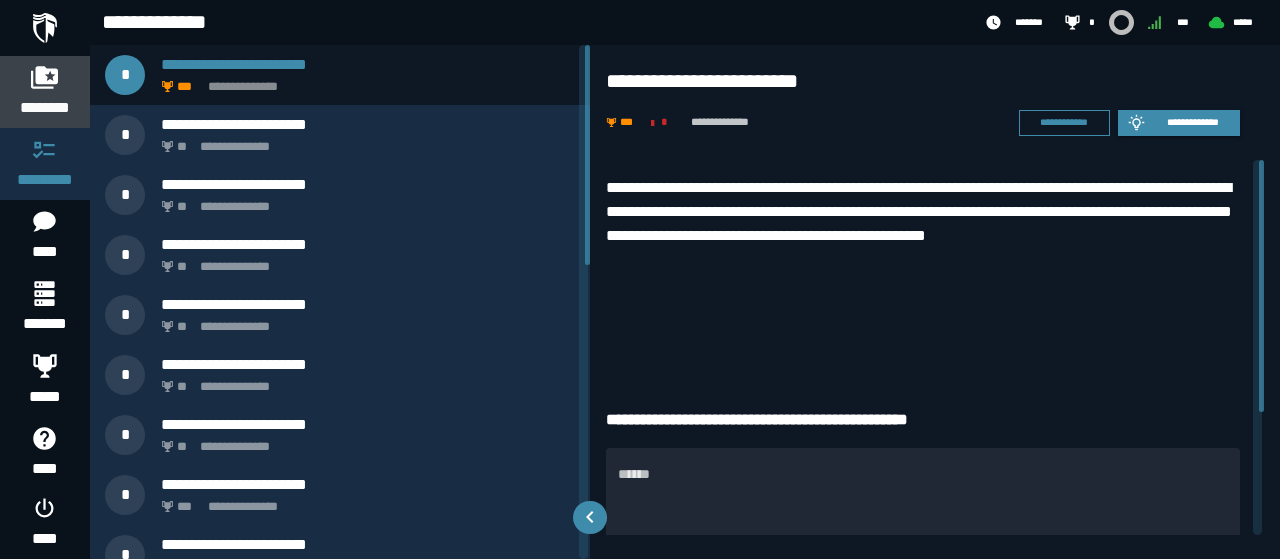 click 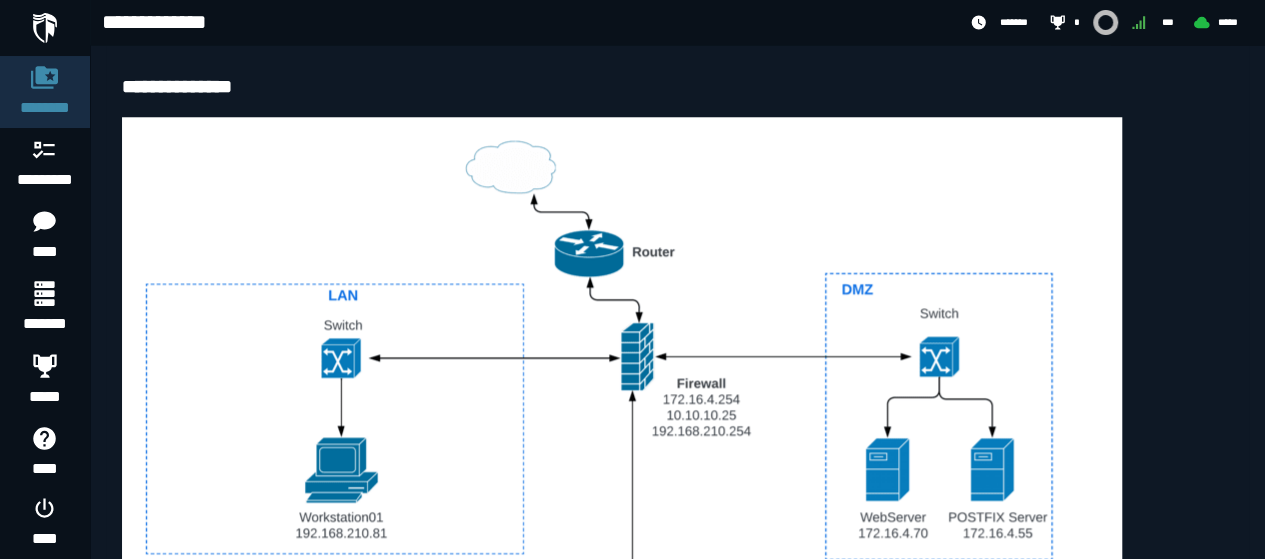 scroll, scrollTop: 1000, scrollLeft: 0, axis: vertical 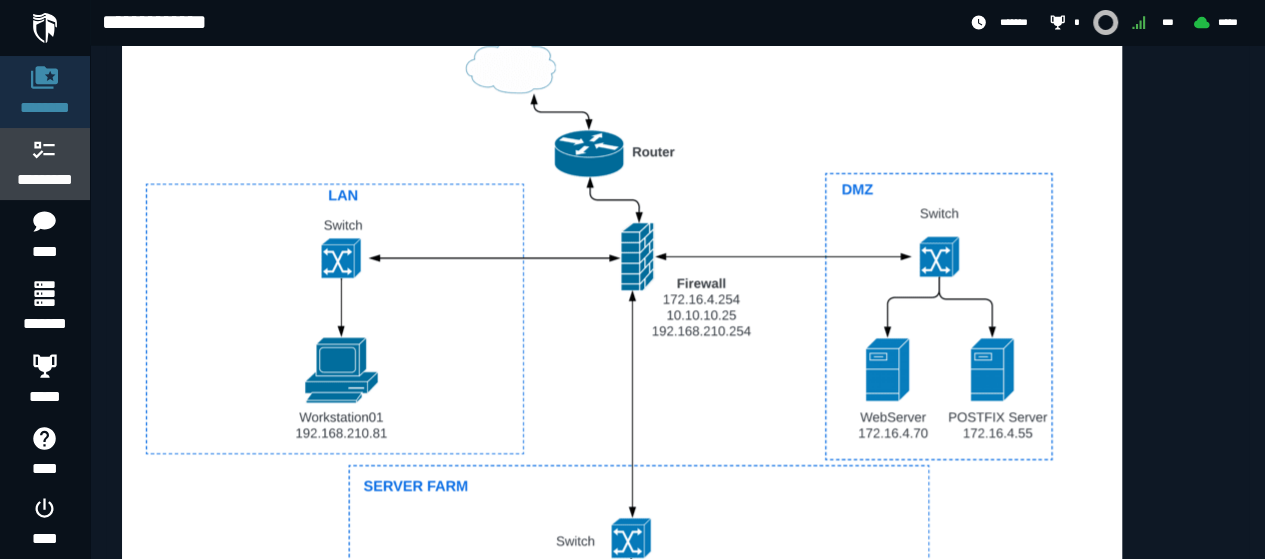 click on "*********" at bounding box center [45, 180] 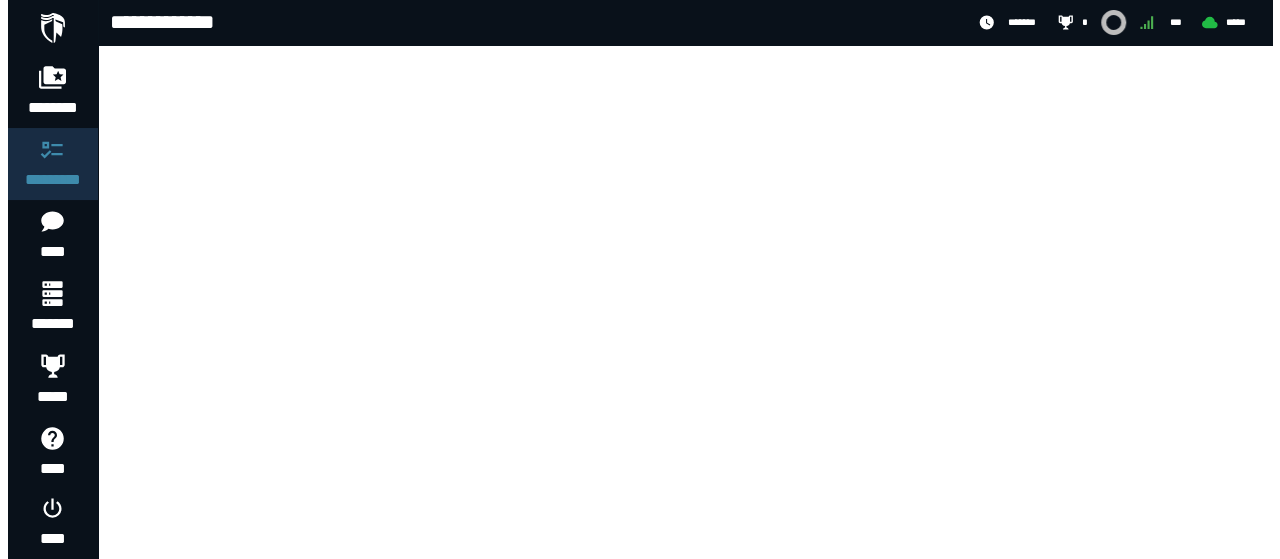 scroll, scrollTop: 0, scrollLeft: 0, axis: both 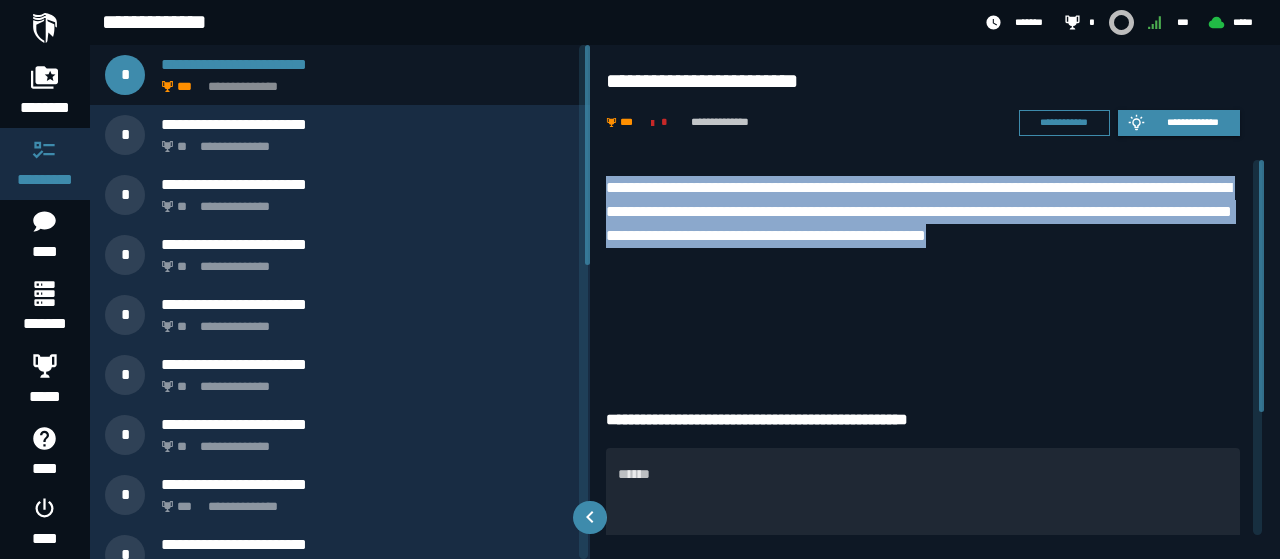 drag, startPoint x: 600, startPoint y: 181, endPoint x: 650, endPoint y: 265, distance: 97.7548 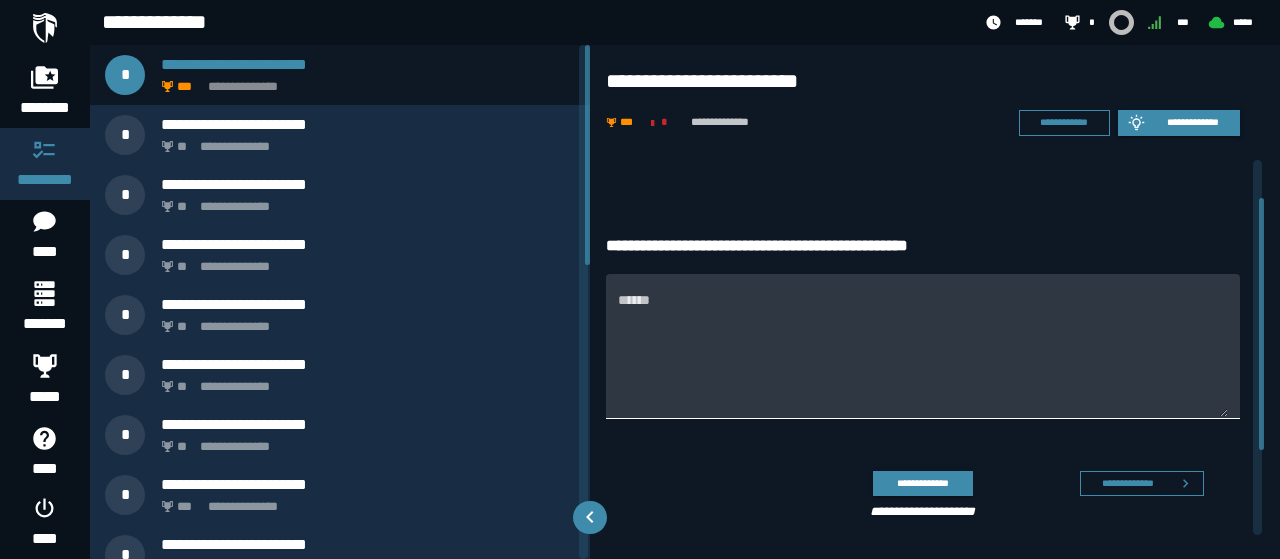 scroll, scrollTop: 183, scrollLeft: 0, axis: vertical 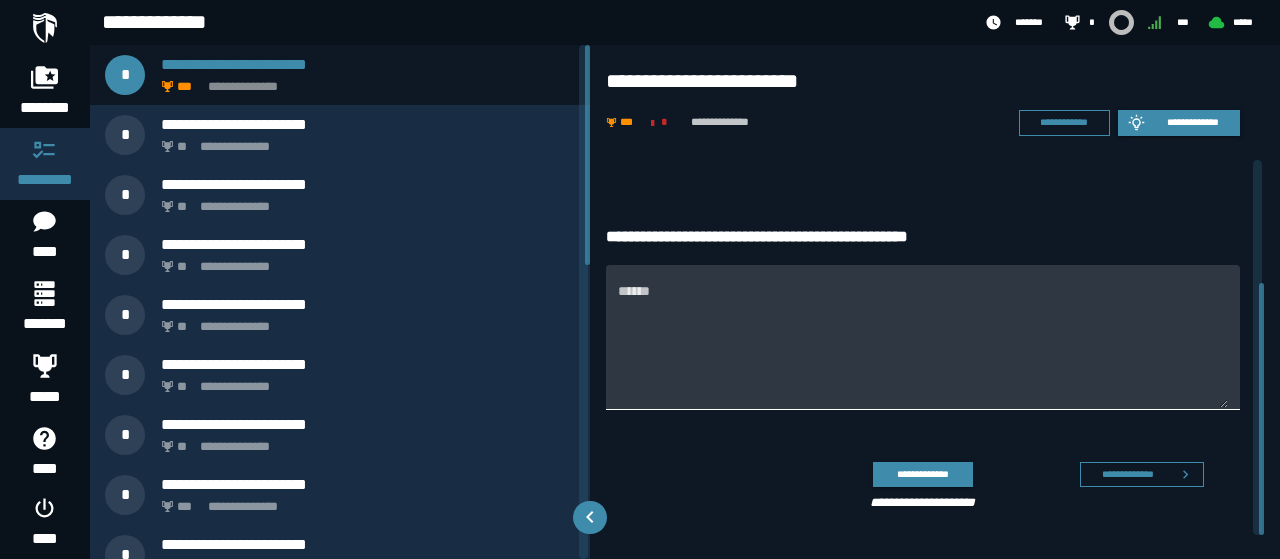 click on "******" at bounding box center (923, 348) 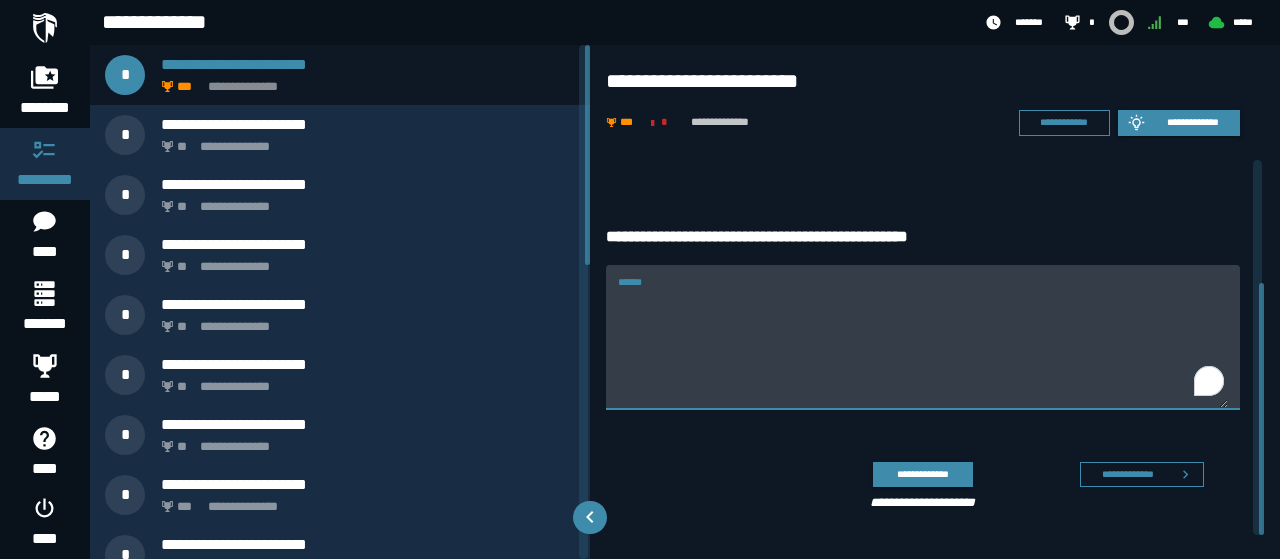 paste on "**********" 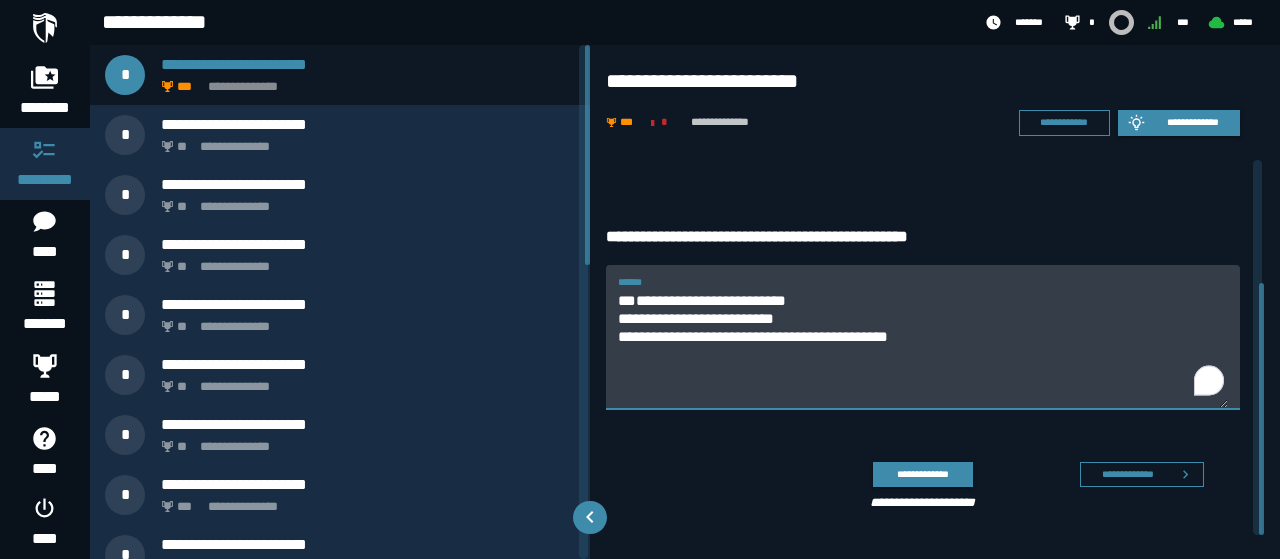 drag, startPoint x: 800, startPoint y: 330, endPoint x: 619, endPoint y: 314, distance: 181.70581 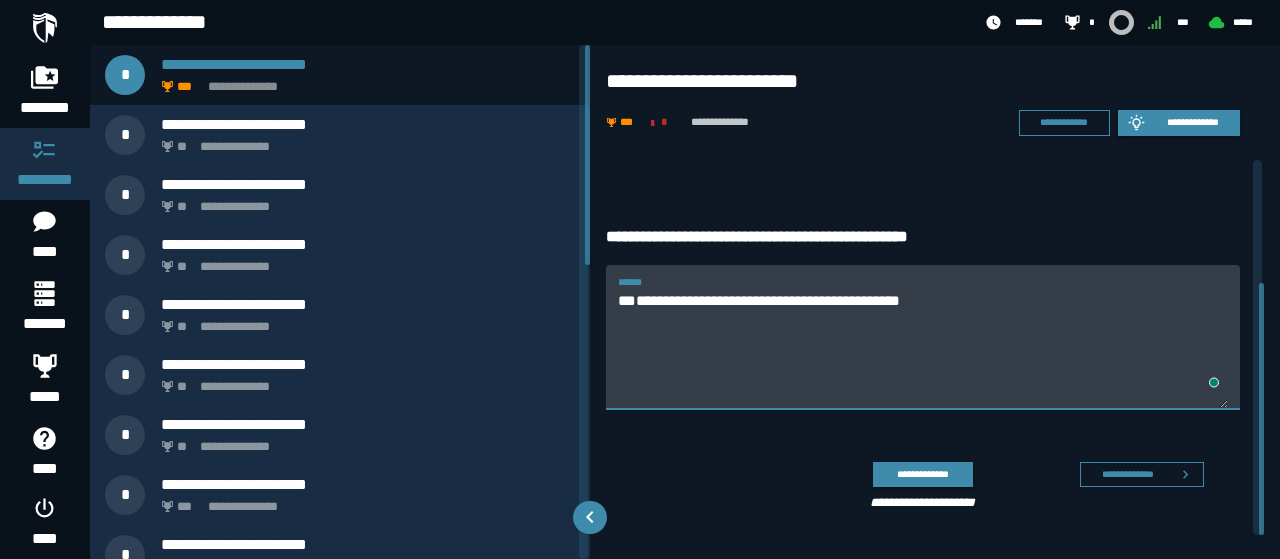 click on "**********" at bounding box center [923, 348] 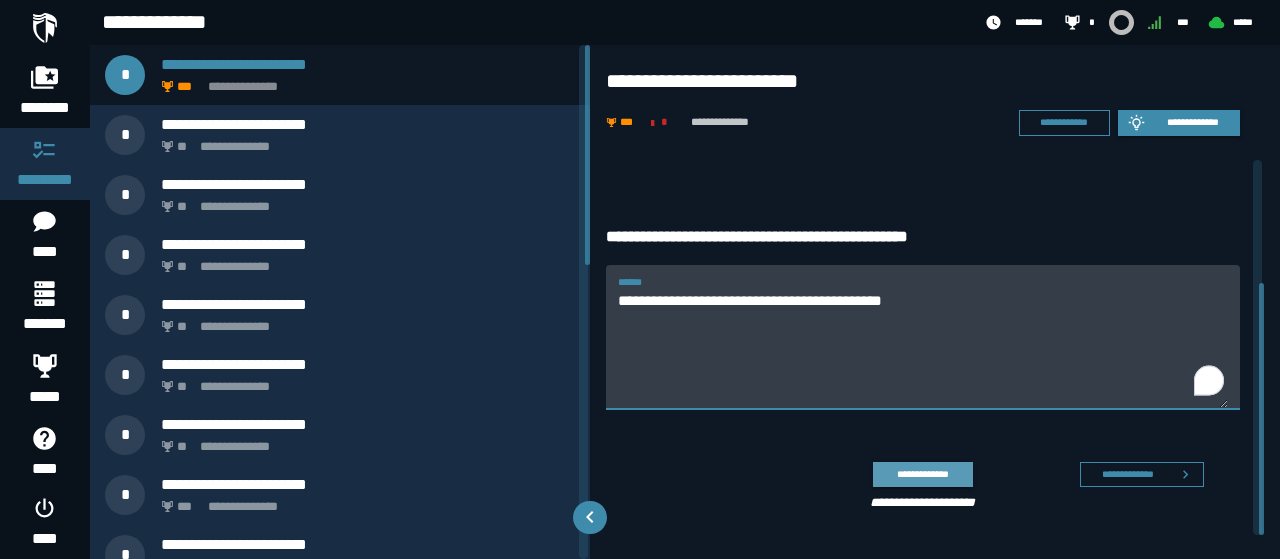type on "**********" 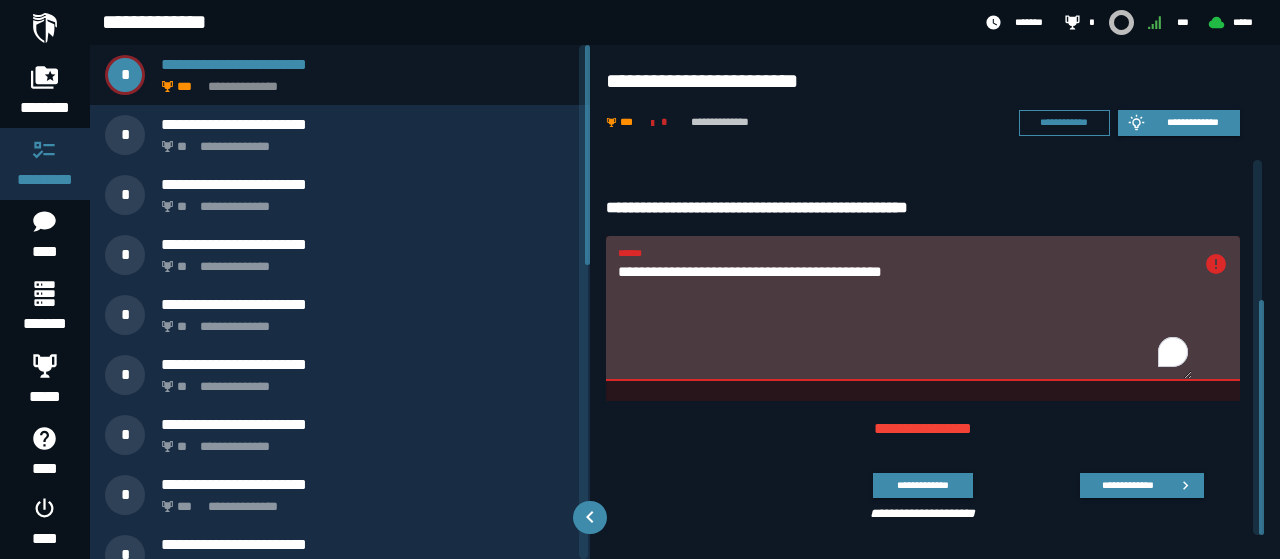 scroll, scrollTop: 223, scrollLeft: 0, axis: vertical 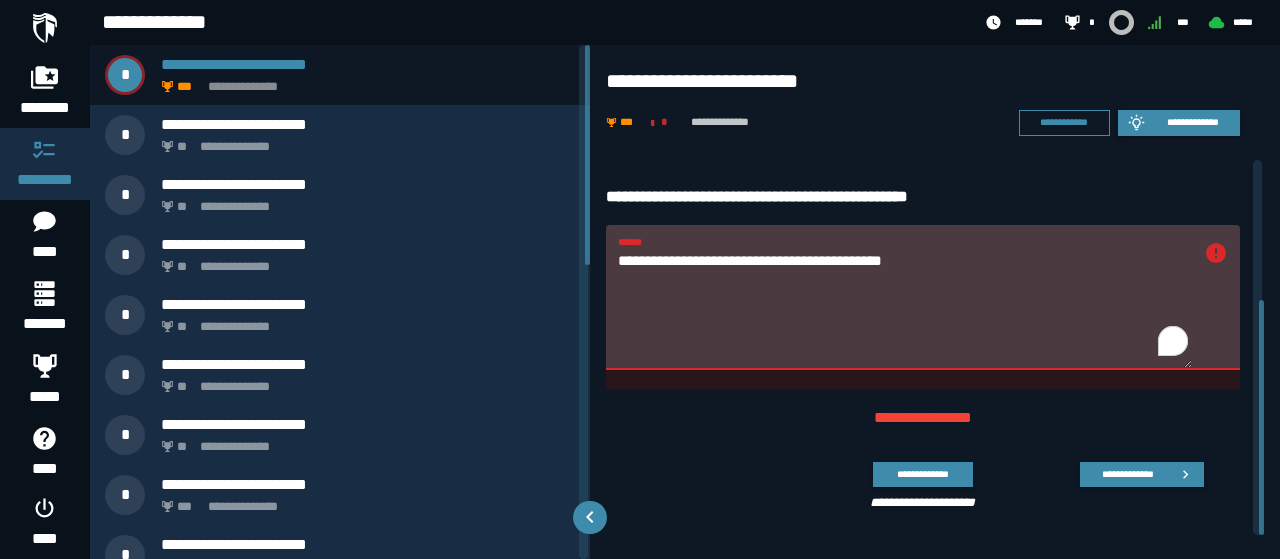 click on "**********" at bounding box center [905, 308] 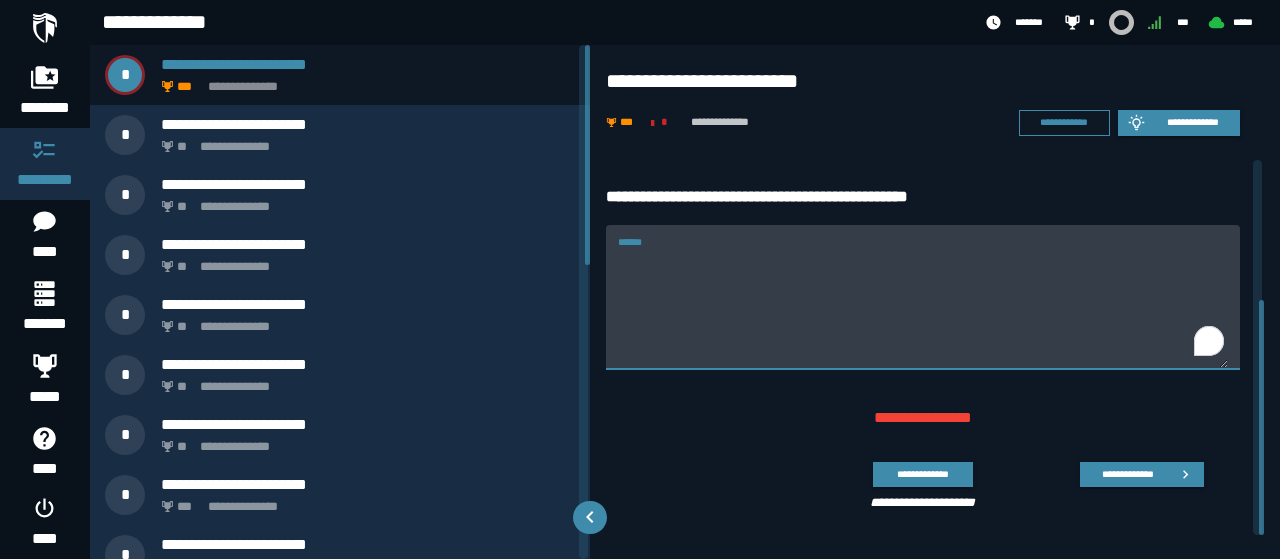 type 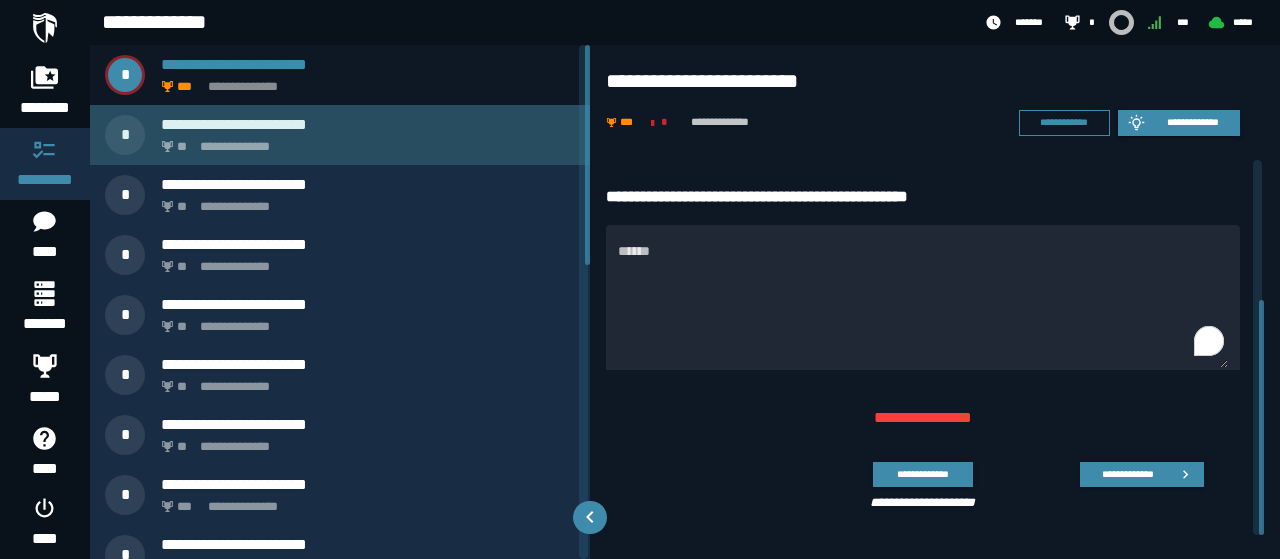 click on "**********" at bounding box center (340, 135) 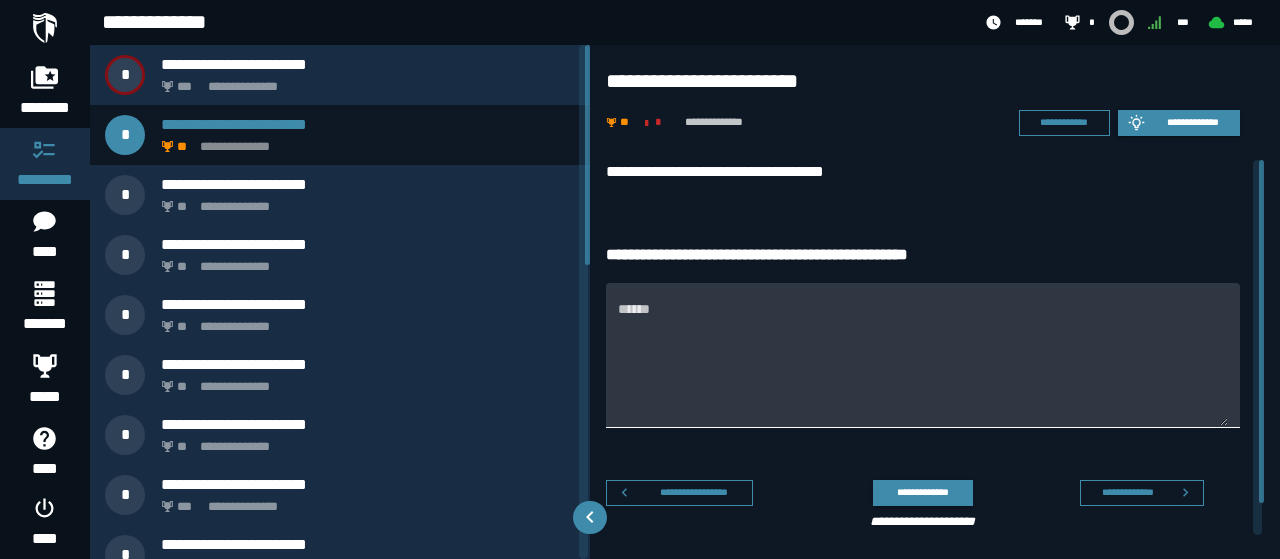 scroll, scrollTop: 0, scrollLeft: 0, axis: both 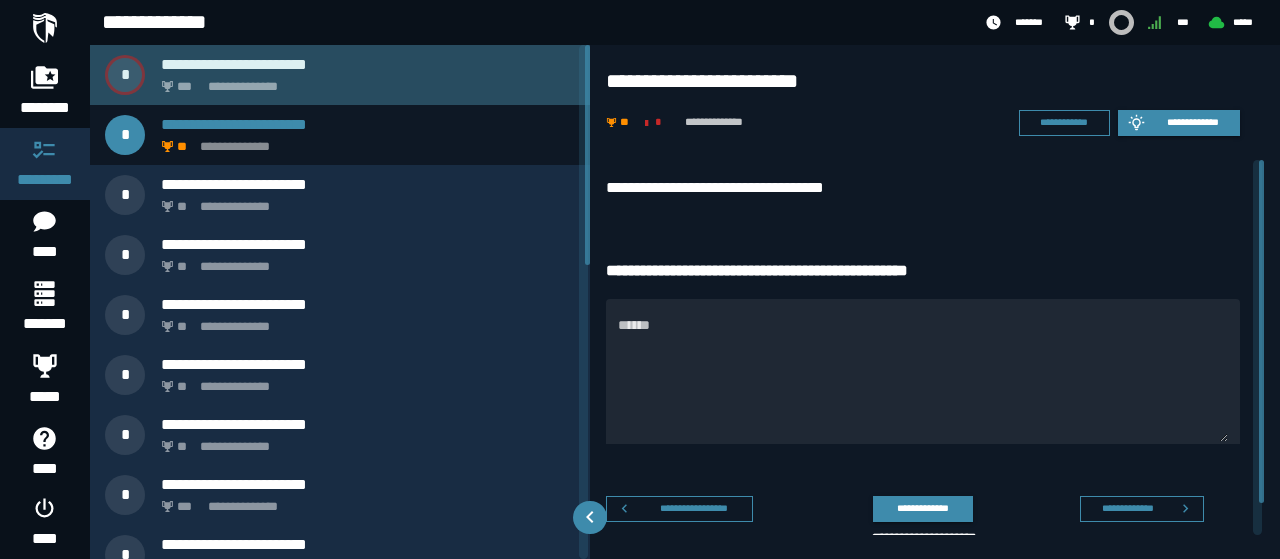 click on "**********" 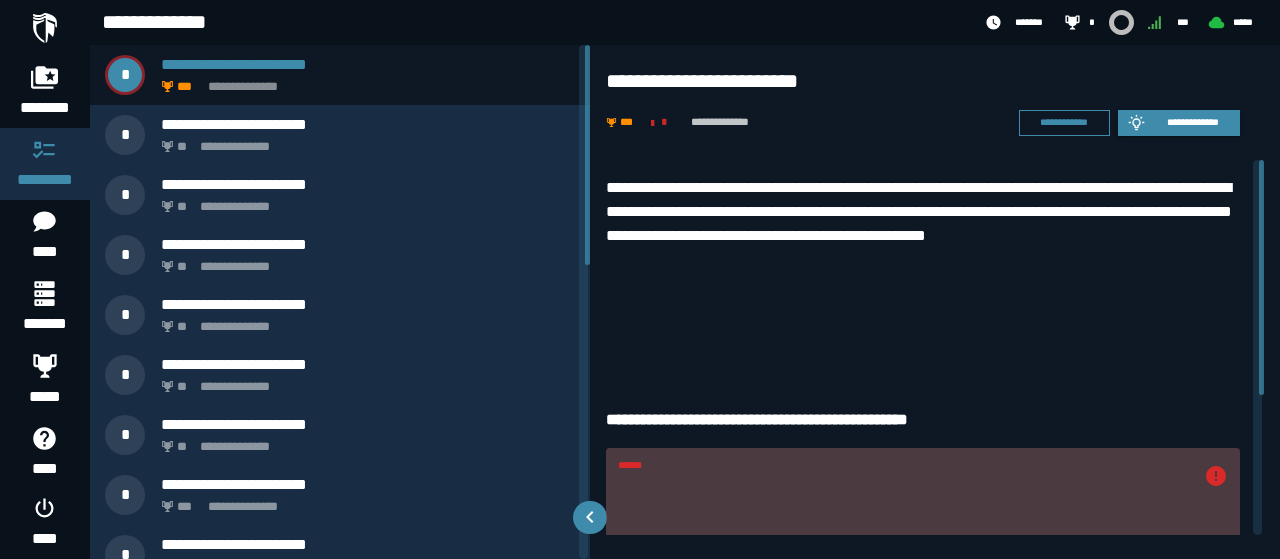 click on "******" at bounding box center [905, 531] 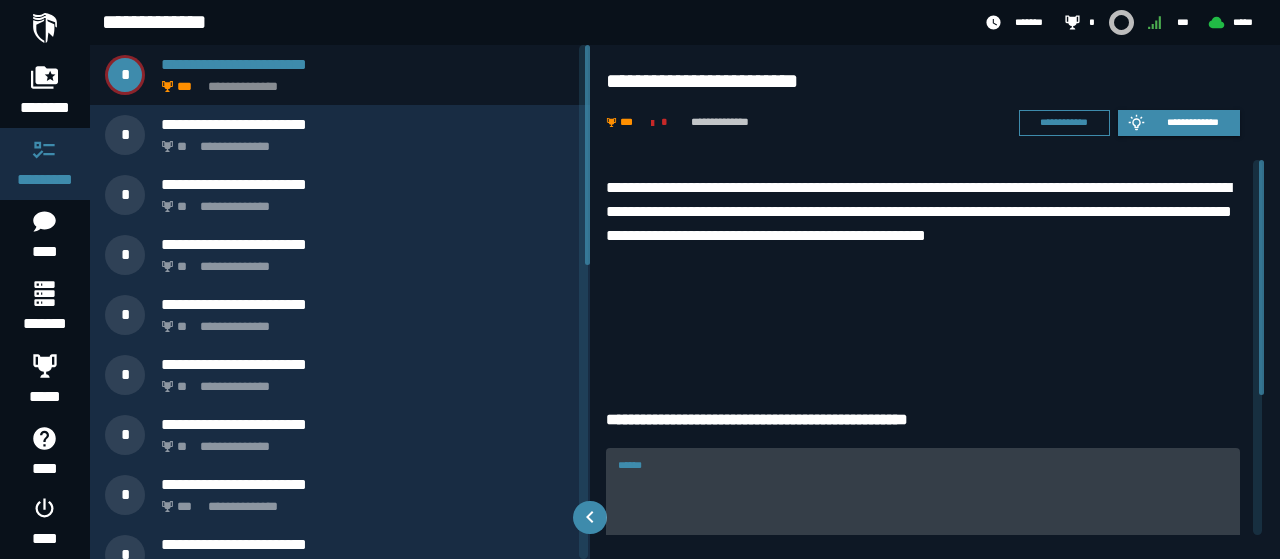 type 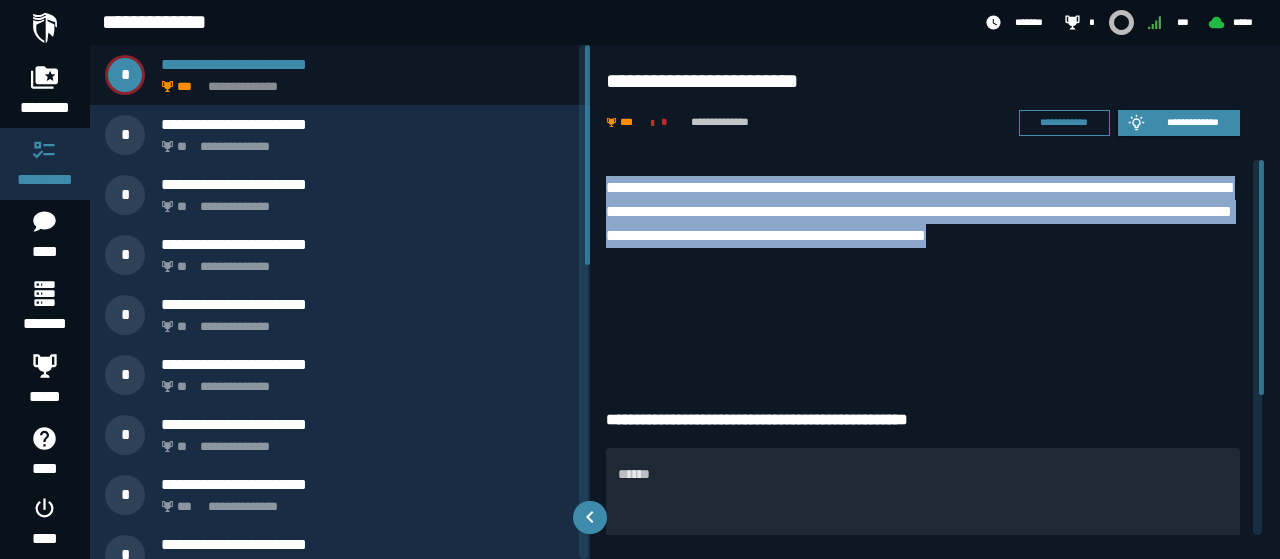 drag, startPoint x: 618, startPoint y: 197, endPoint x: 648, endPoint y: 269, distance: 78 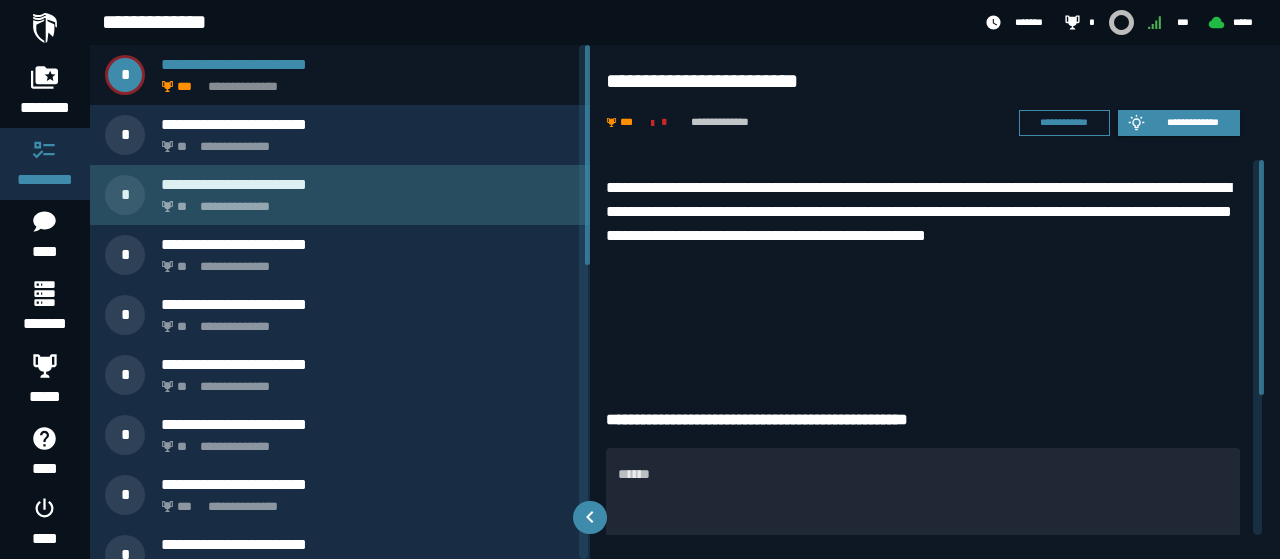 drag, startPoint x: 264, startPoint y: 215, endPoint x: 296, endPoint y: 222, distance: 32.75668 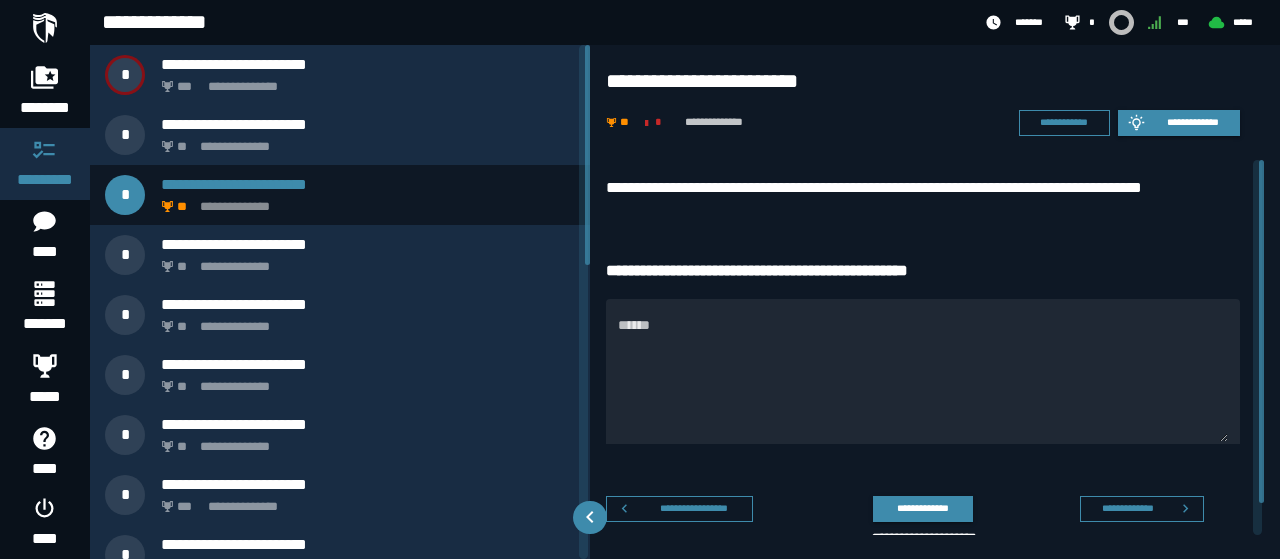 click on "**********" at bounding box center [534, 23] 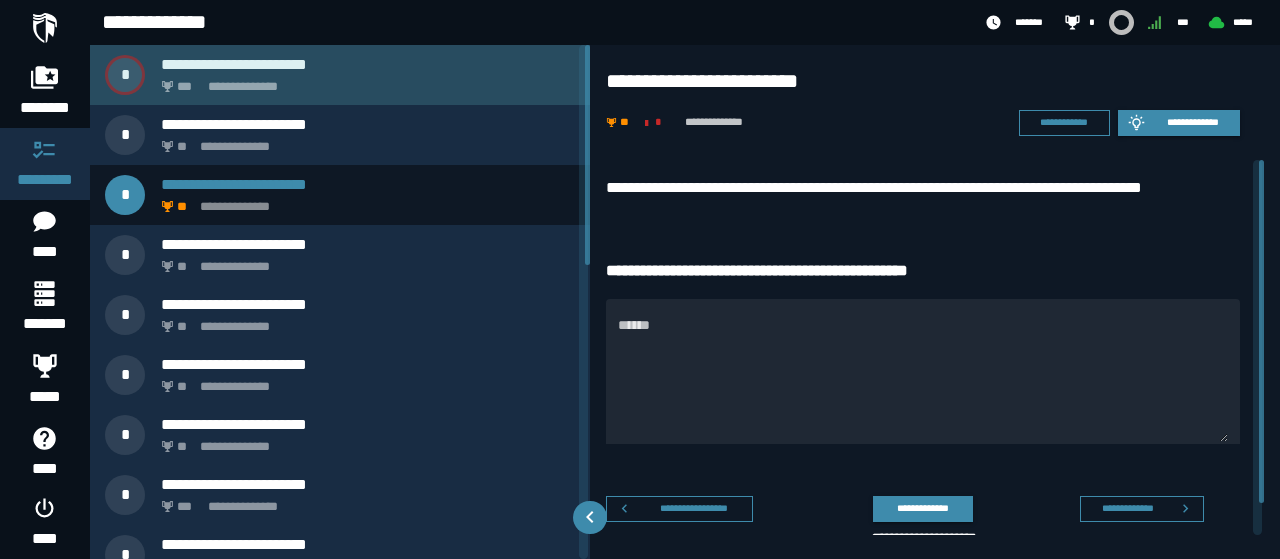 click on "**********" 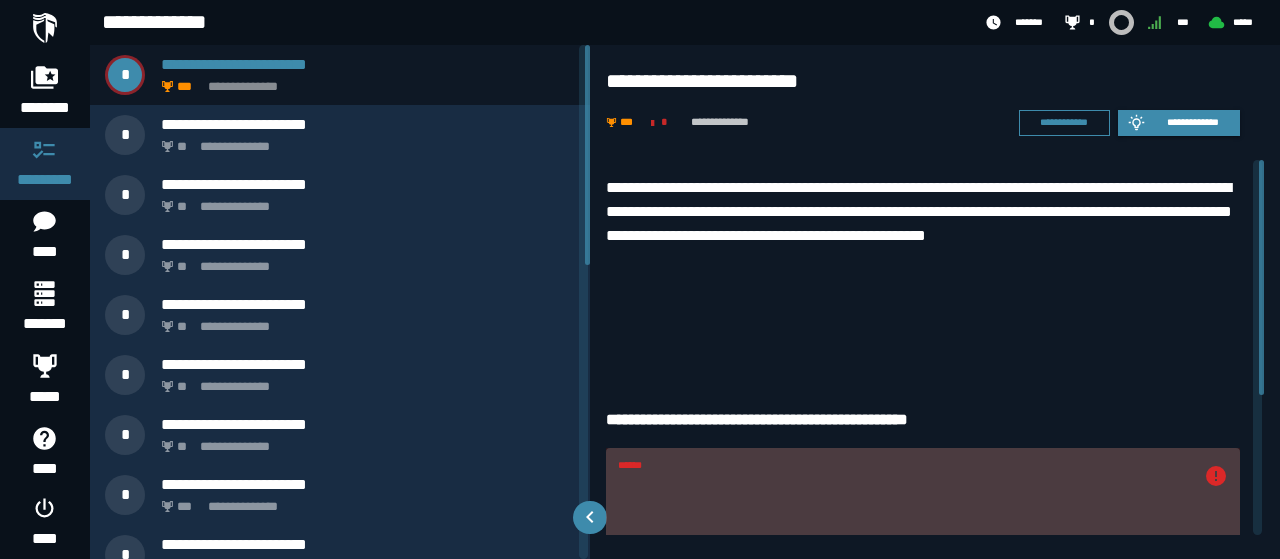 click on "******" at bounding box center (905, 531) 